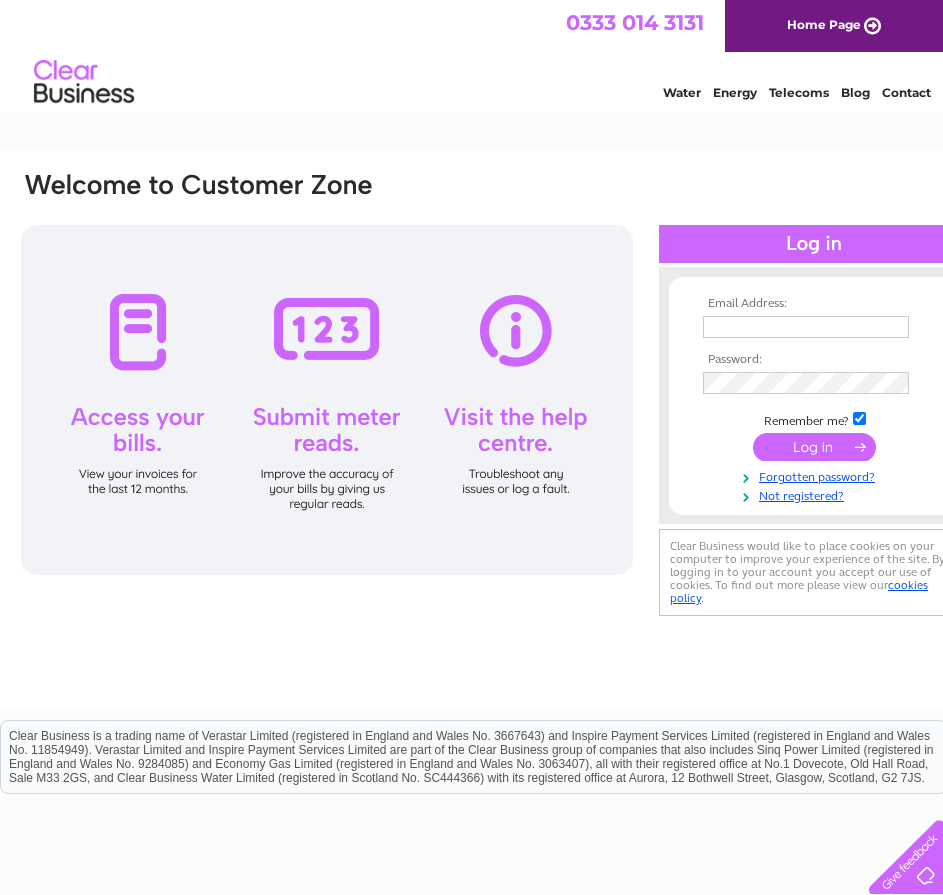 scroll, scrollTop: 0, scrollLeft: 0, axis: both 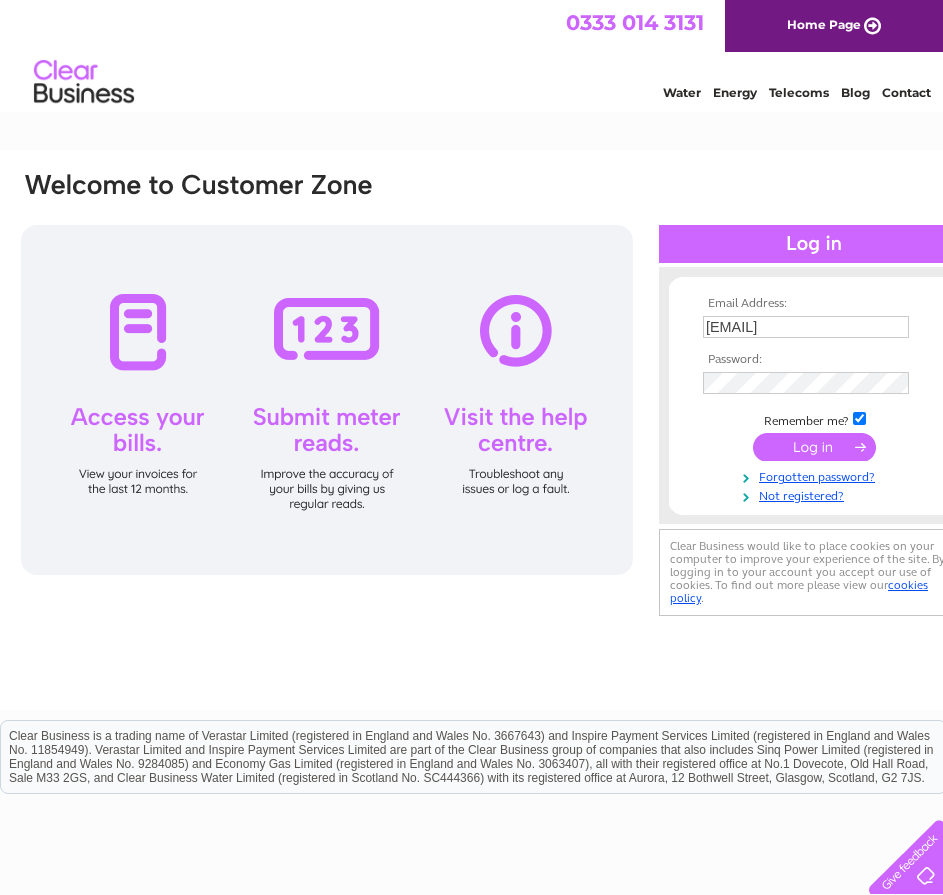 click at bounding box center [814, 447] 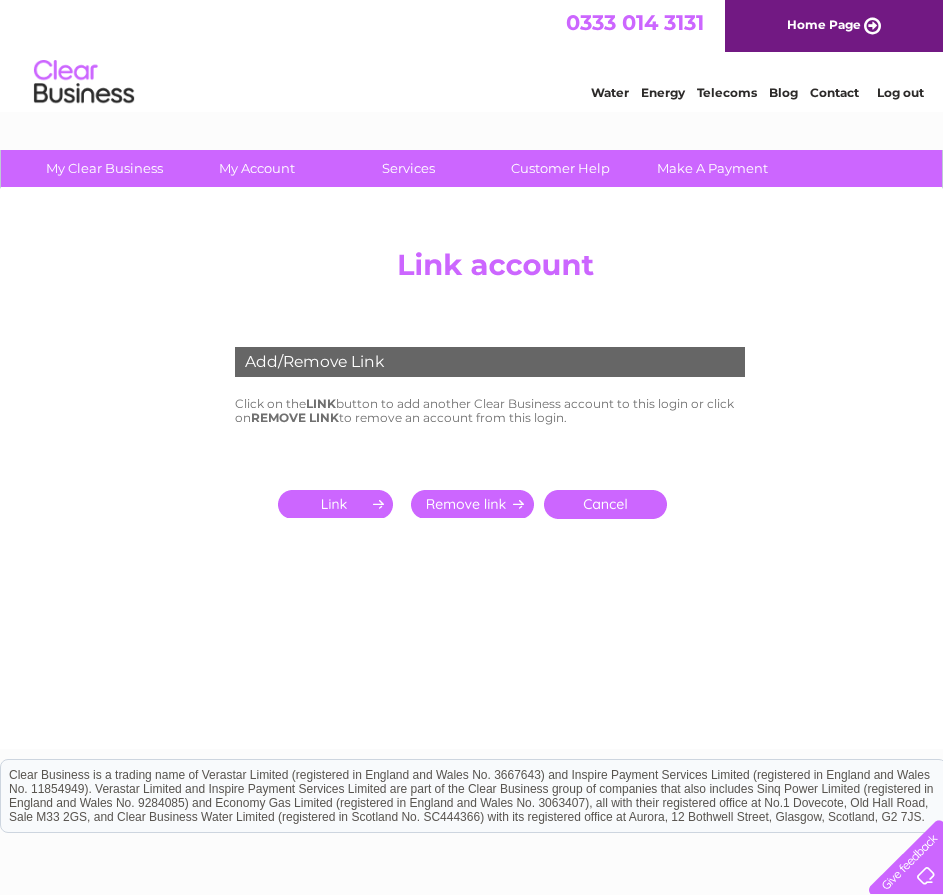 scroll, scrollTop: 0, scrollLeft: 0, axis: both 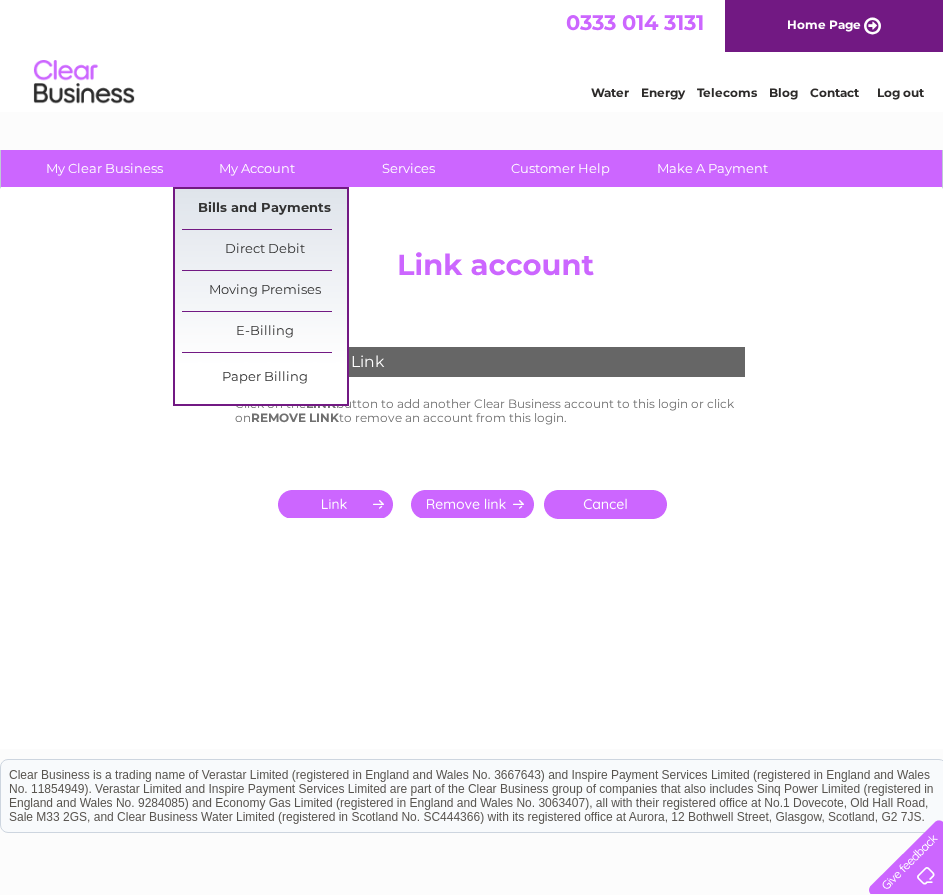 click on "Bills and Payments" at bounding box center (264, 209) 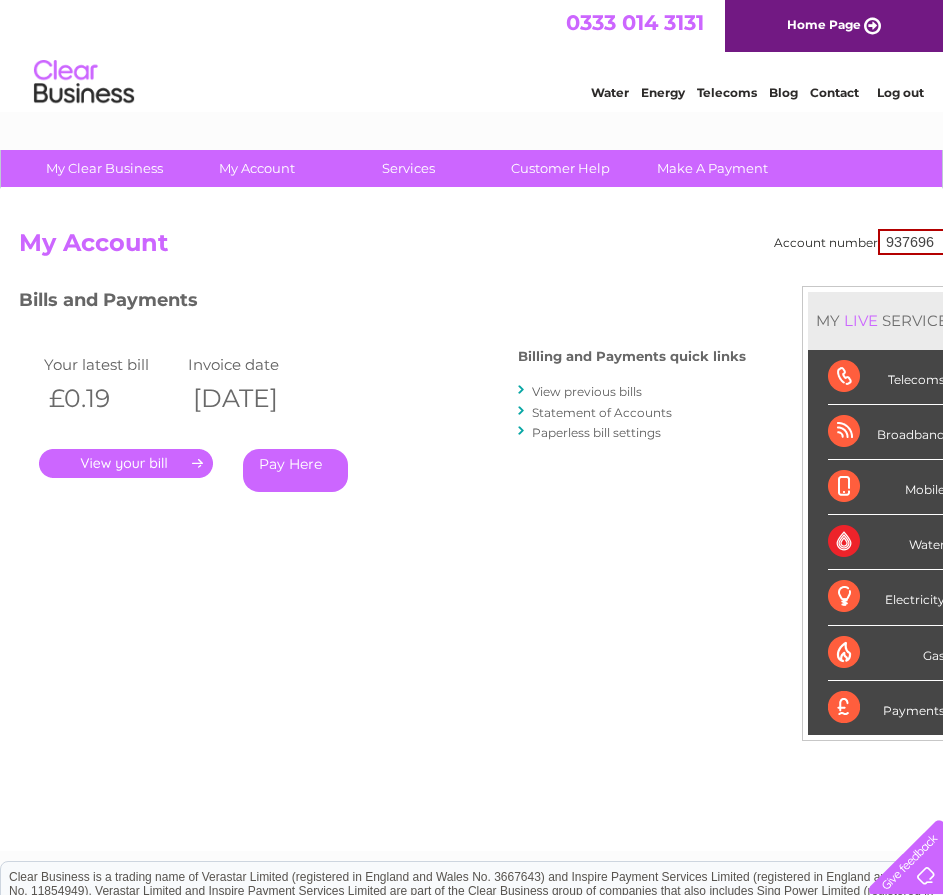 scroll, scrollTop: 0, scrollLeft: 0, axis: both 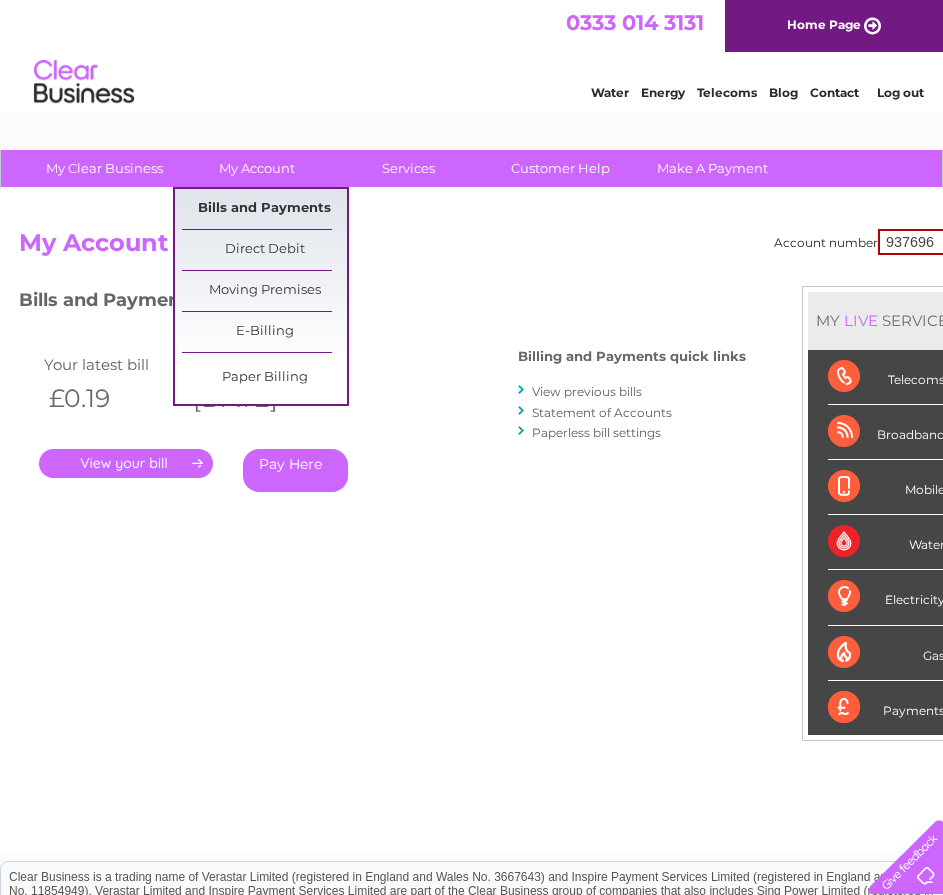 click on "Bills and Payments" at bounding box center (264, 209) 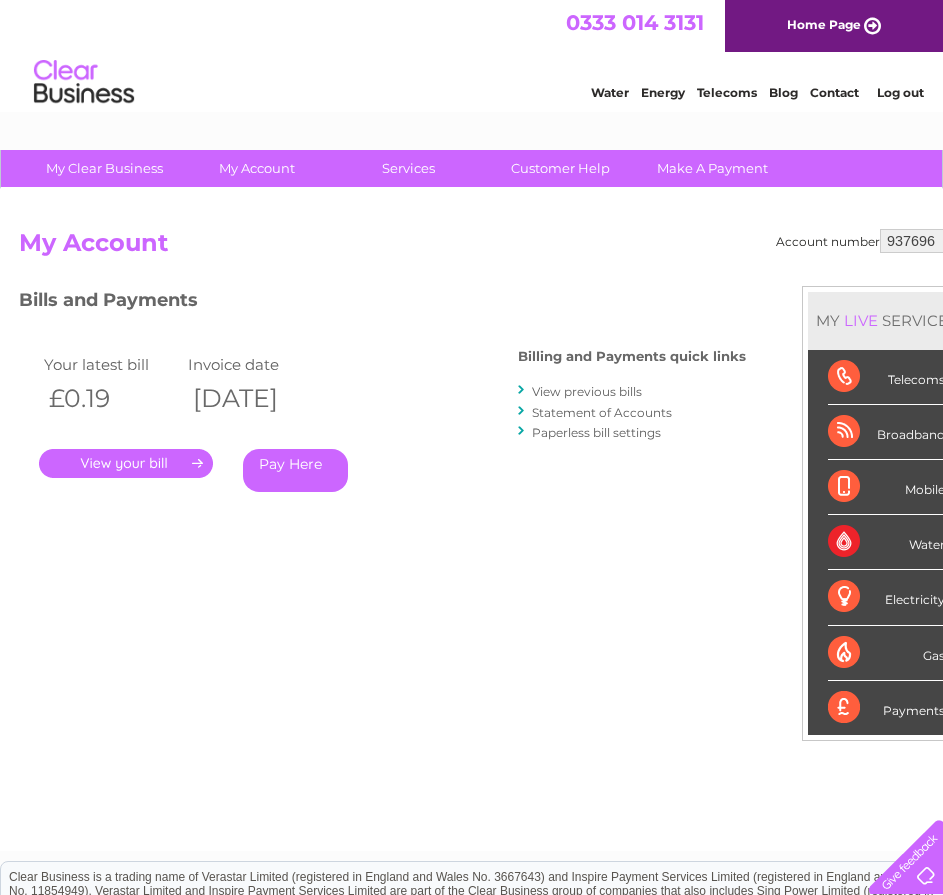 scroll, scrollTop: 0, scrollLeft: 0, axis: both 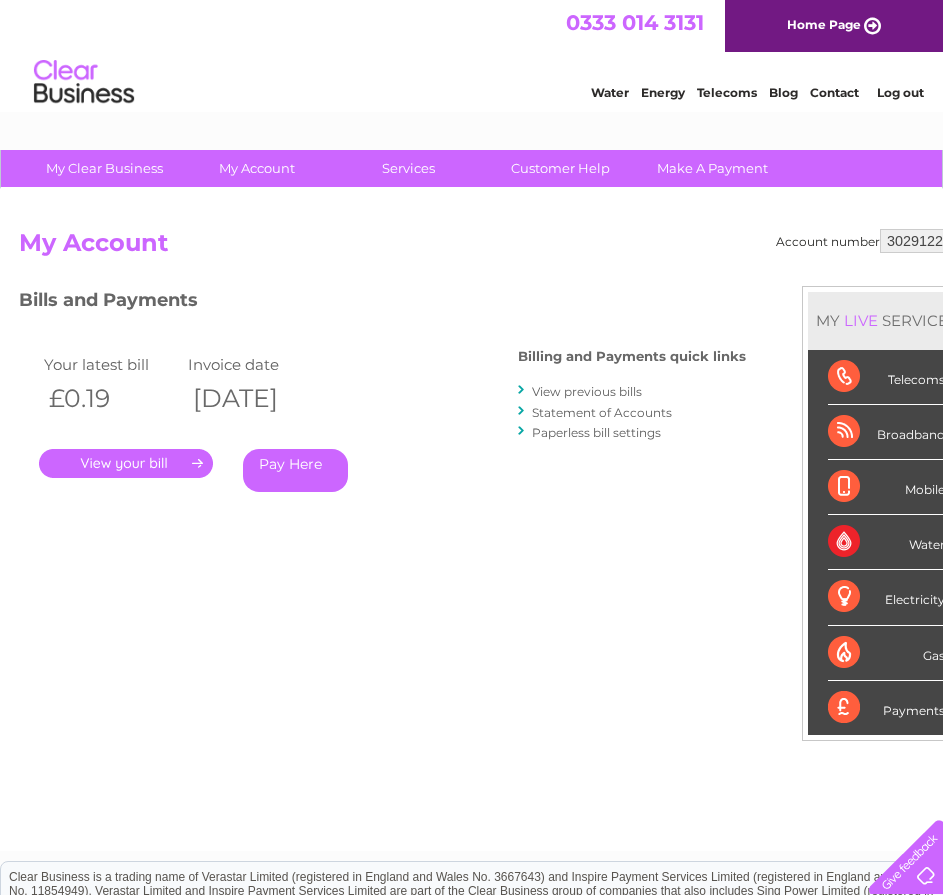 click on "937696
1156130
30291226" at bounding box center [925, 241] 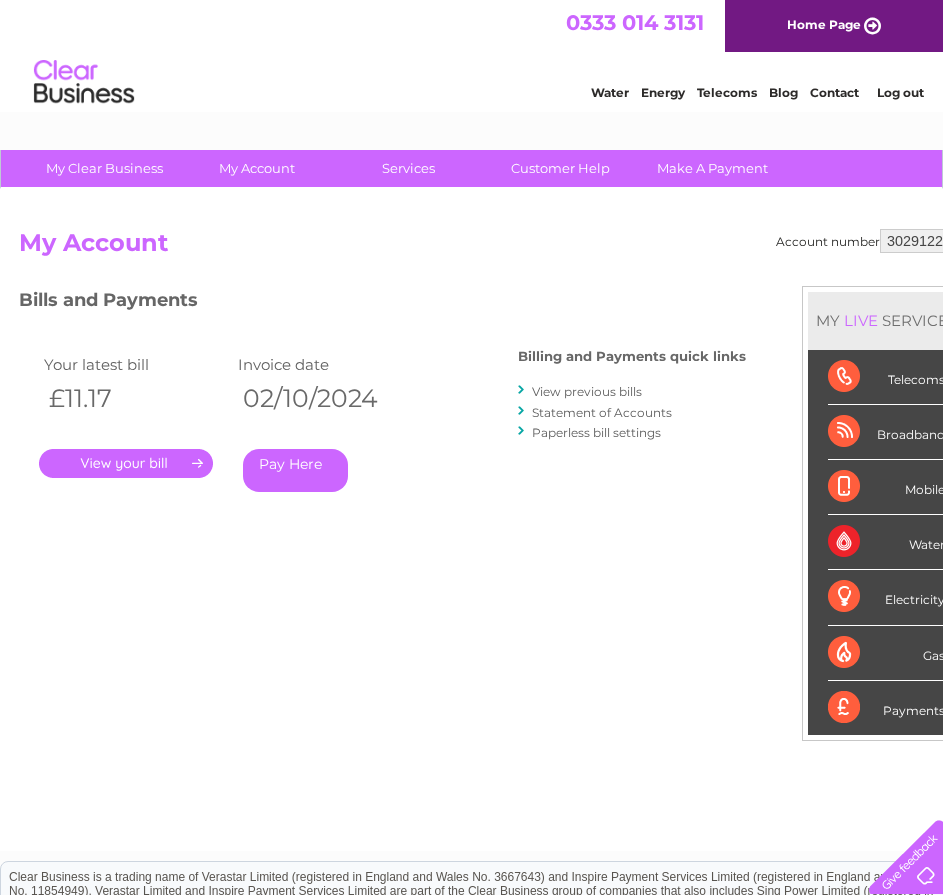scroll, scrollTop: 0, scrollLeft: 0, axis: both 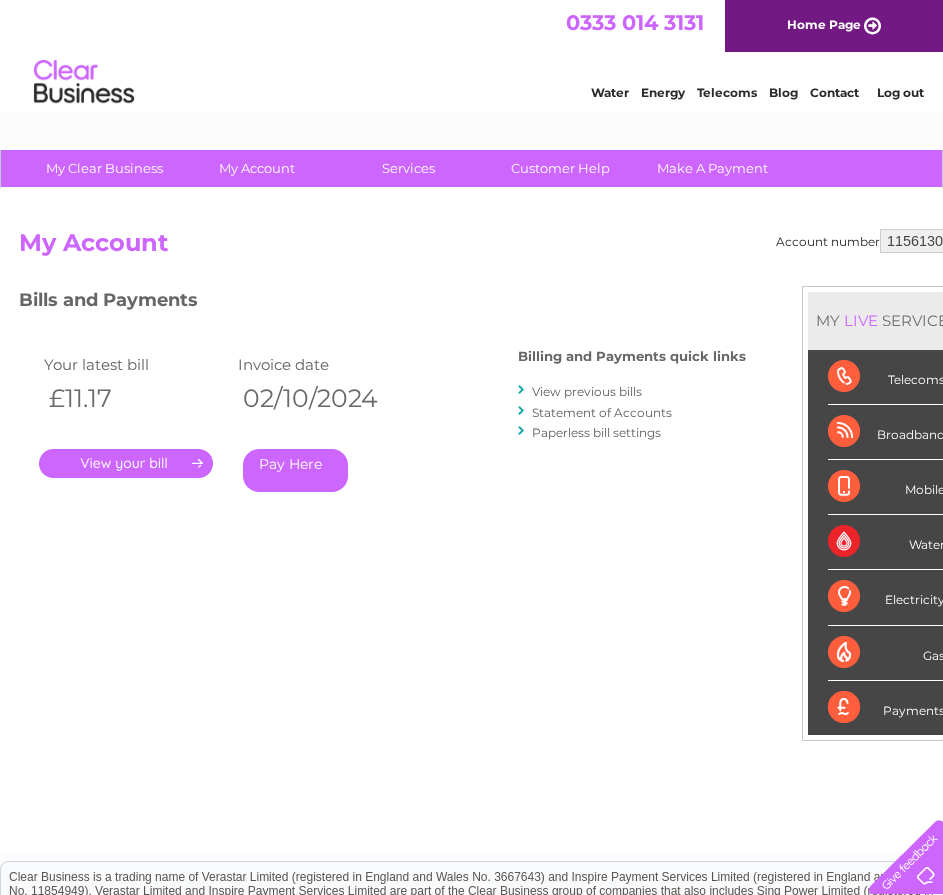click on "937696
1156130
30291226" at bounding box center [925, 241] 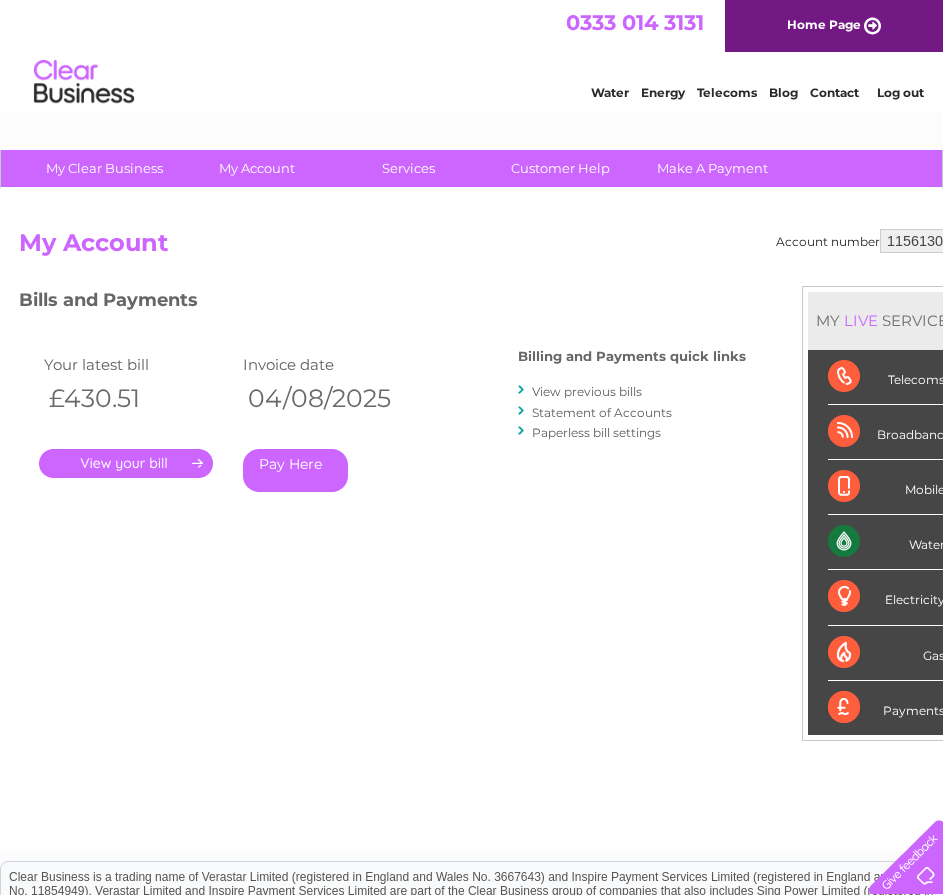 scroll, scrollTop: 0, scrollLeft: 0, axis: both 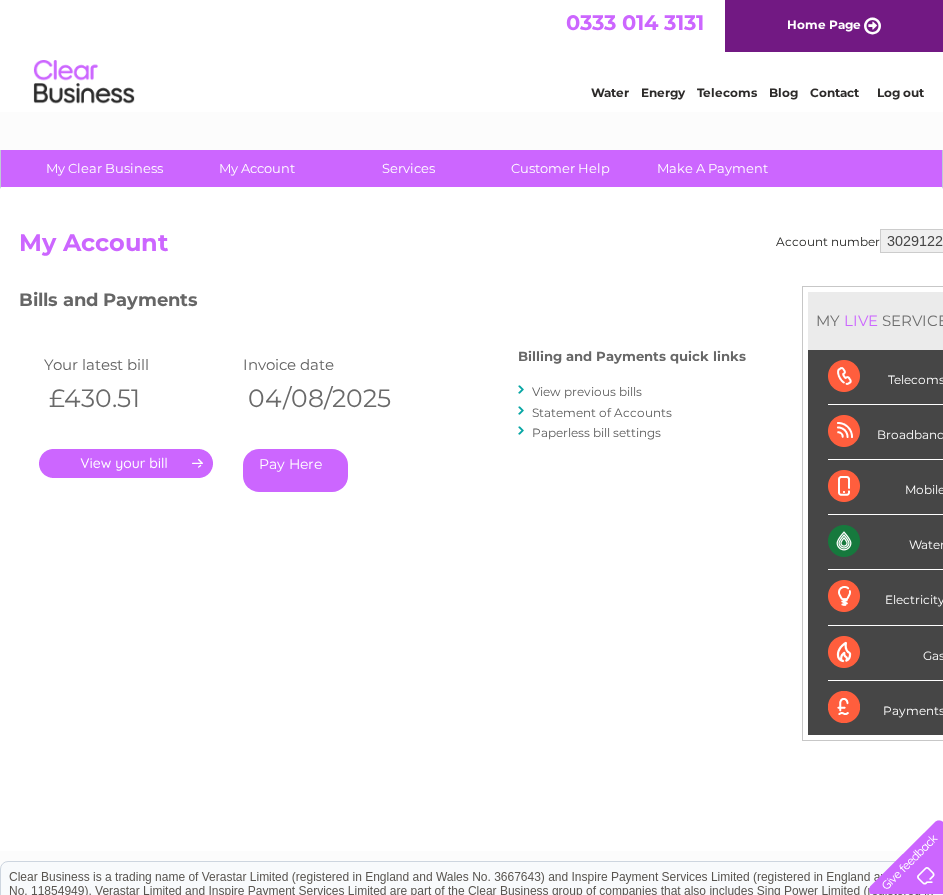 click on "937696
1156130
30291226" at bounding box center [925, 241] 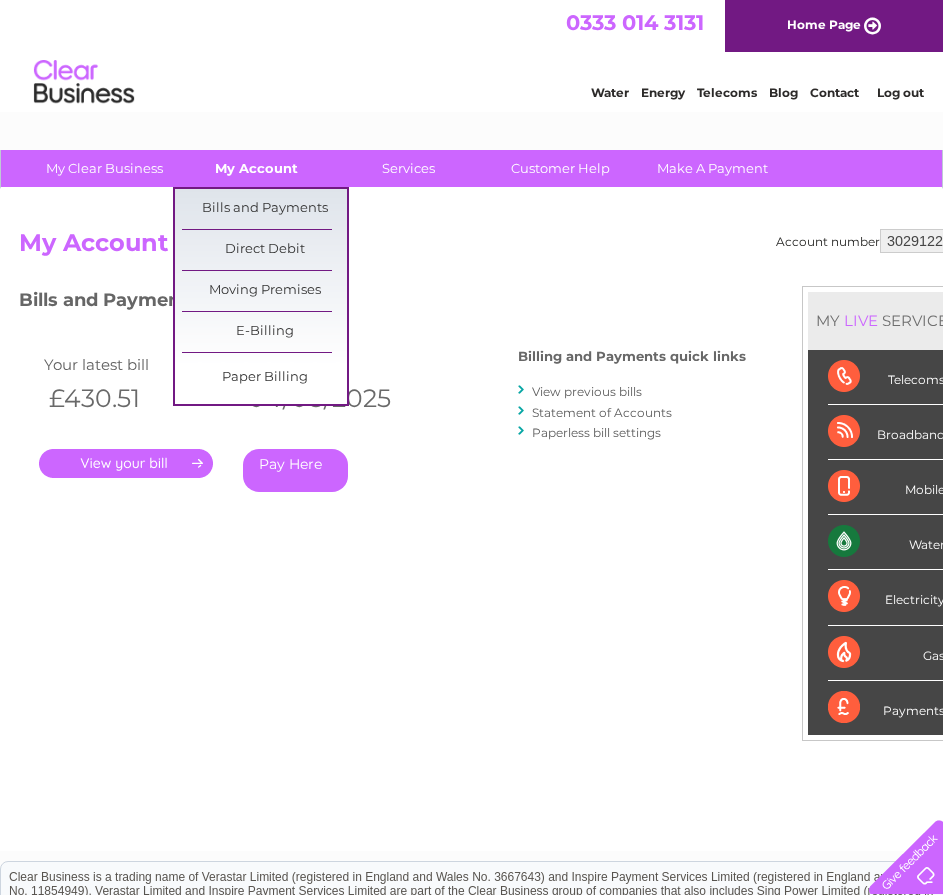 click on "My Account" at bounding box center [256, 168] 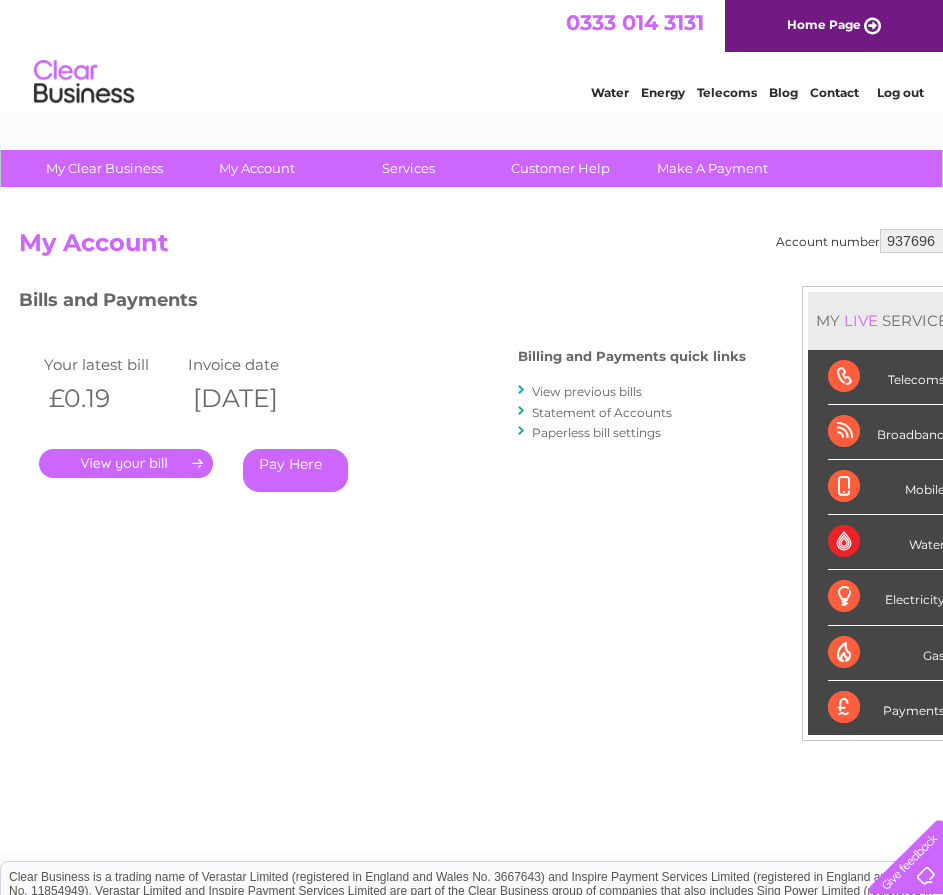 scroll, scrollTop: 0, scrollLeft: 0, axis: both 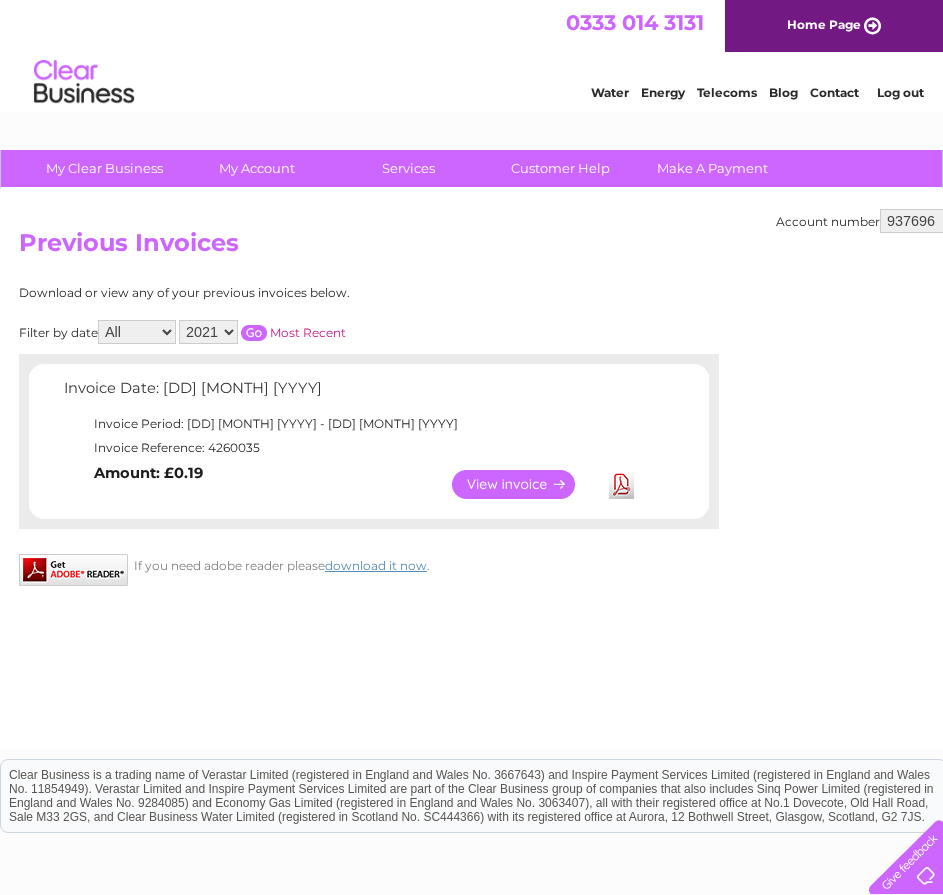 click on "937696
1156130
30291226" at bounding box center [925, 221] 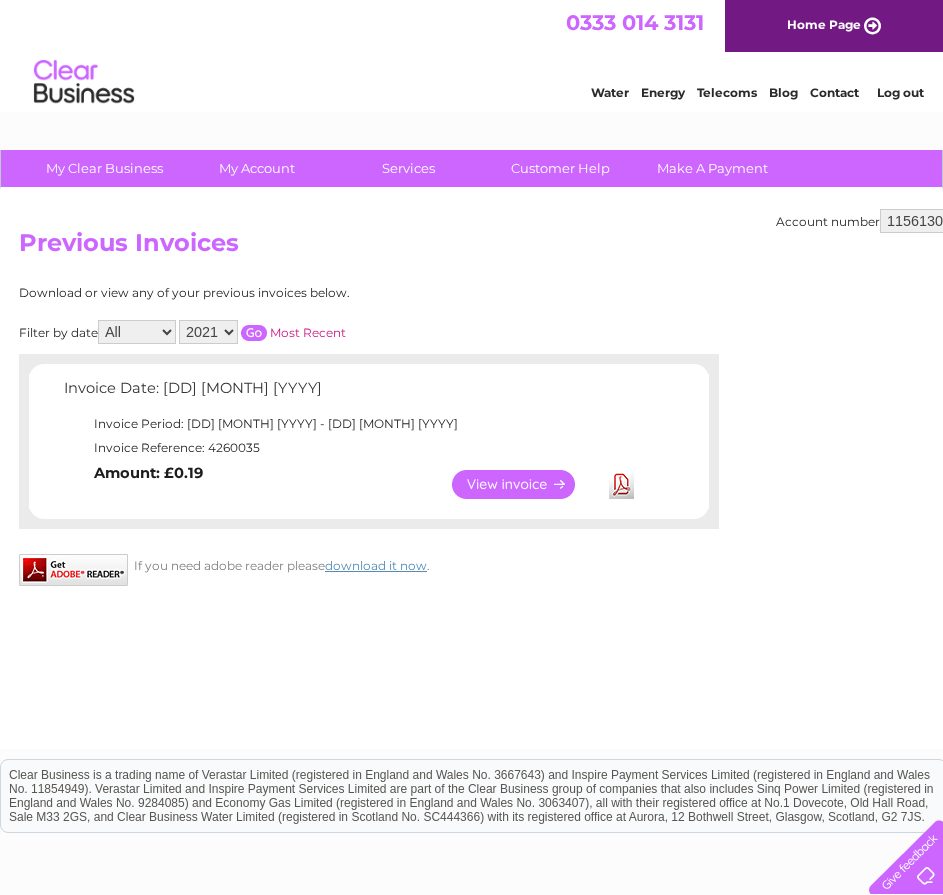 click on "937696
1156130
30291226" at bounding box center [925, 221] 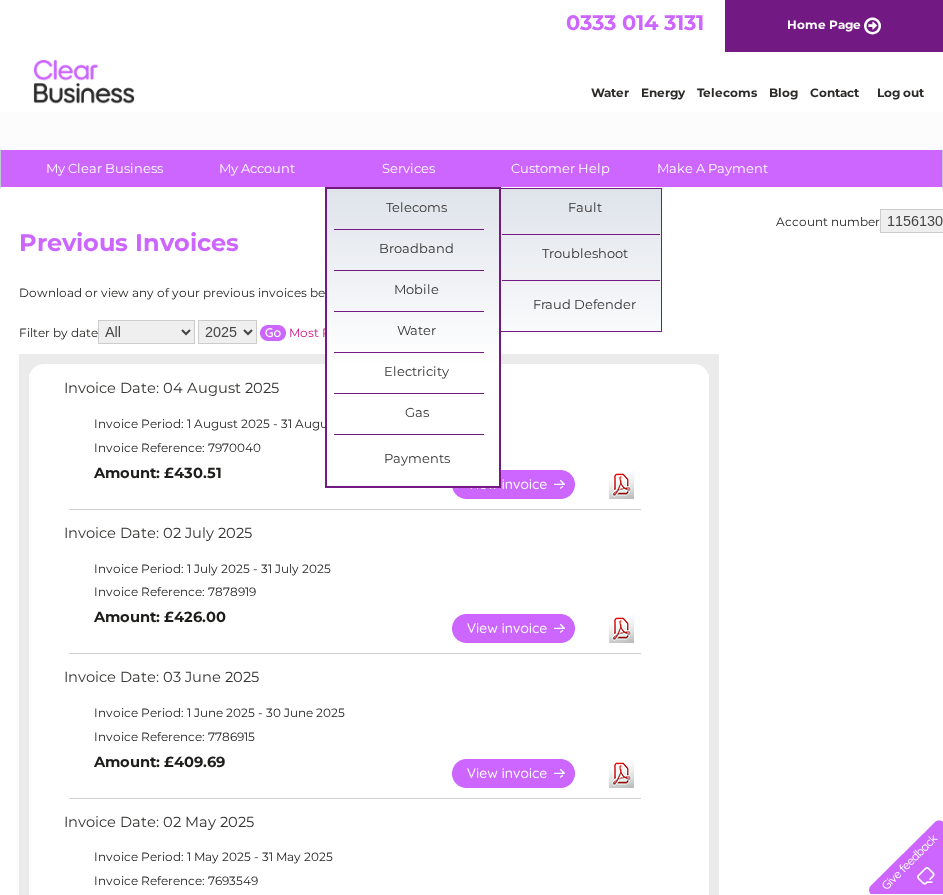 scroll, scrollTop: 0, scrollLeft: 0, axis: both 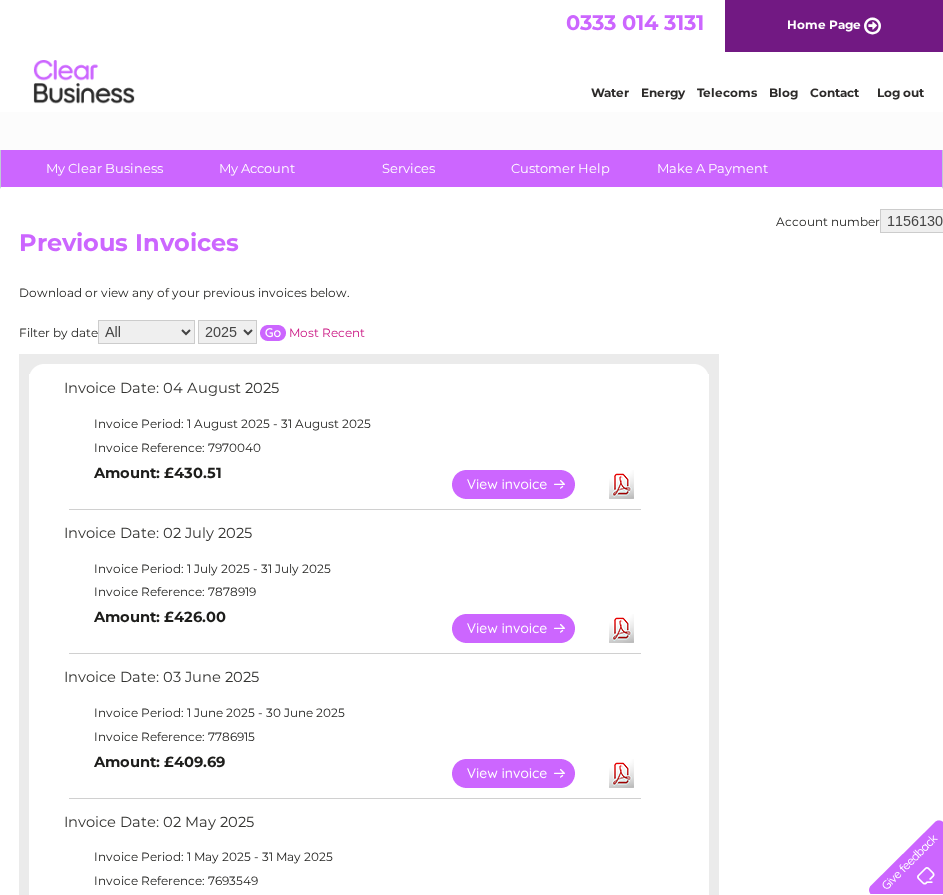 click on "Account number    937696
1156130
30291226
Previous Invoices
Download or view any of your previous invoices below.
Filter by date
All
January
February
March
April
May
June
July
August
September
October
November
December
2025
2024
2023
2022
Most Recent
Invoice Date: 04 August 2025
Invoice Period: 1 August 2025 -  31 August 2025
Invoice Reference: 7970040
View
Download" at bounding box center [495, 906] 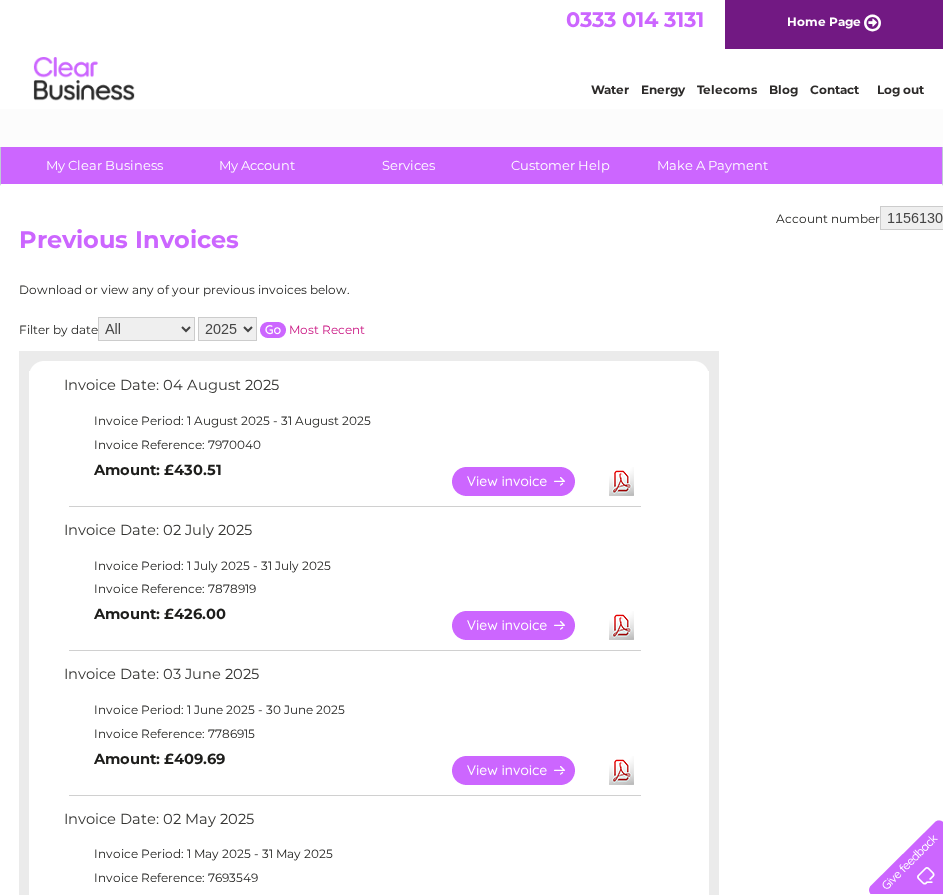 scroll, scrollTop: 0, scrollLeft: 0, axis: both 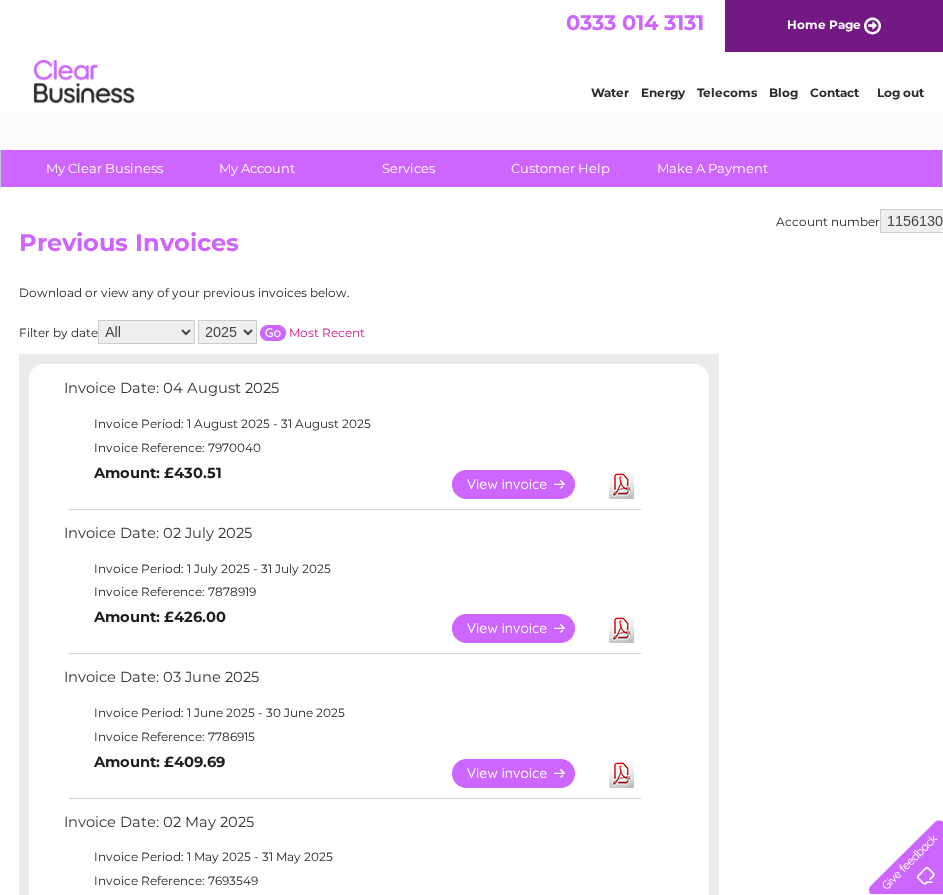 click on "937696
1156130
30291226" at bounding box center (925, 221) 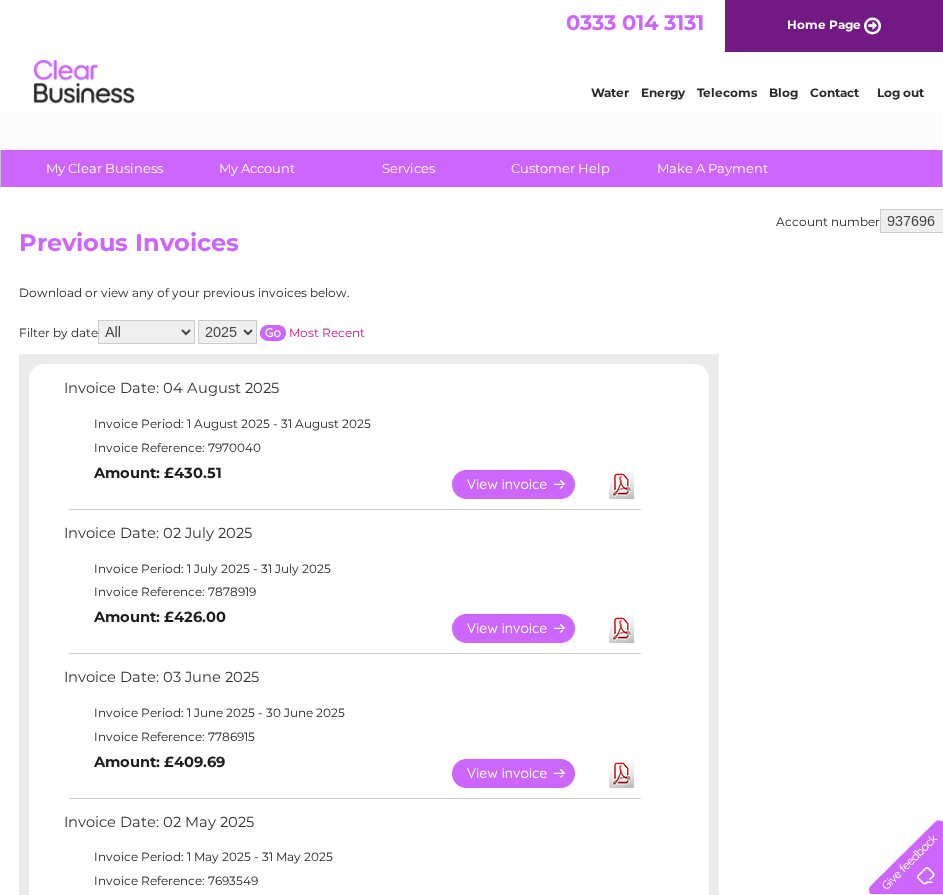 click on "937696
1156130
30291226" at bounding box center (925, 221) 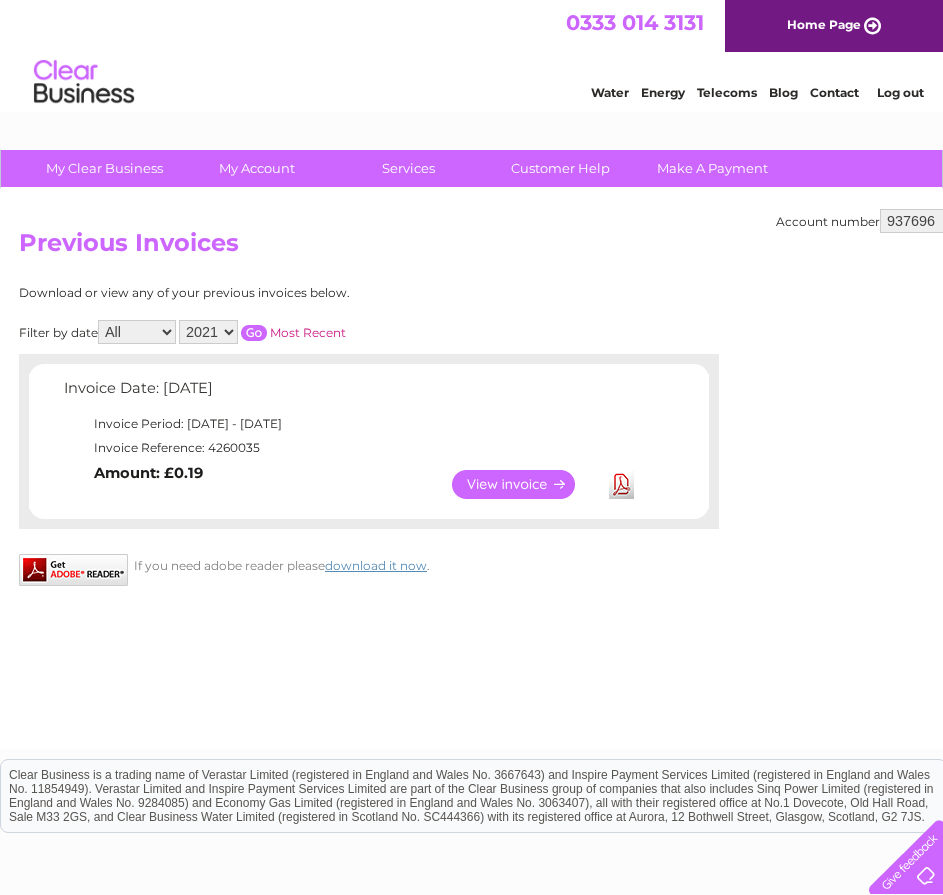 scroll, scrollTop: 0, scrollLeft: 0, axis: both 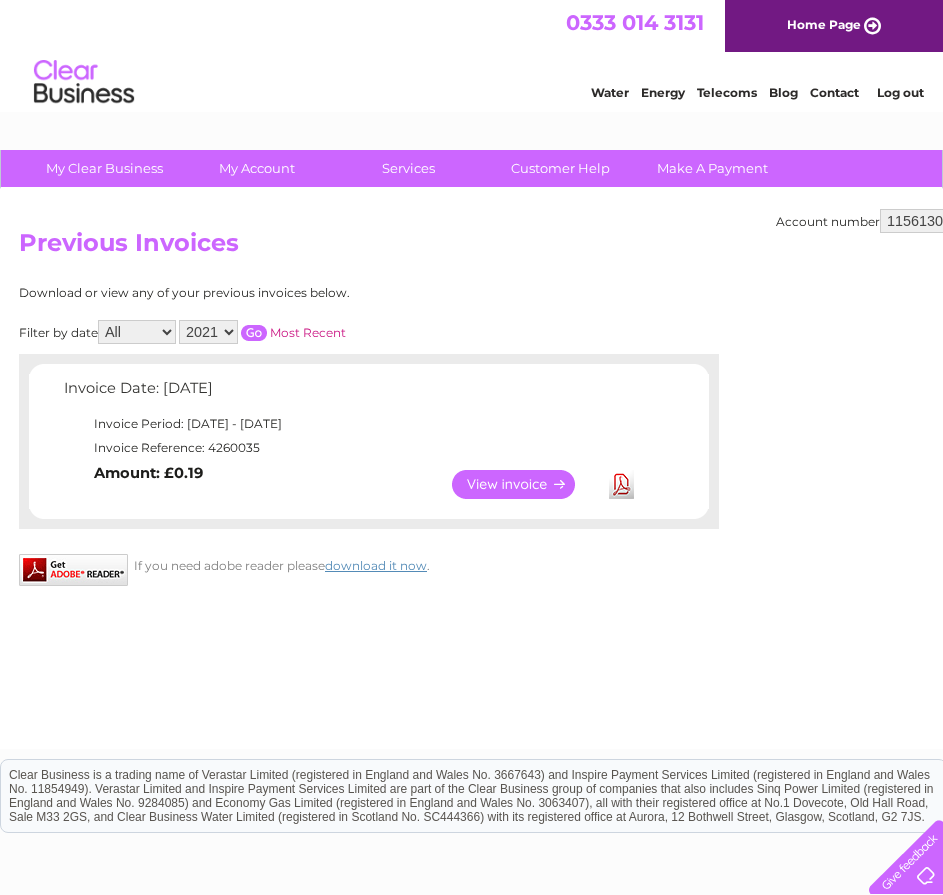 click on "937696
1156130
30291226" at bounding box center (925, 221) 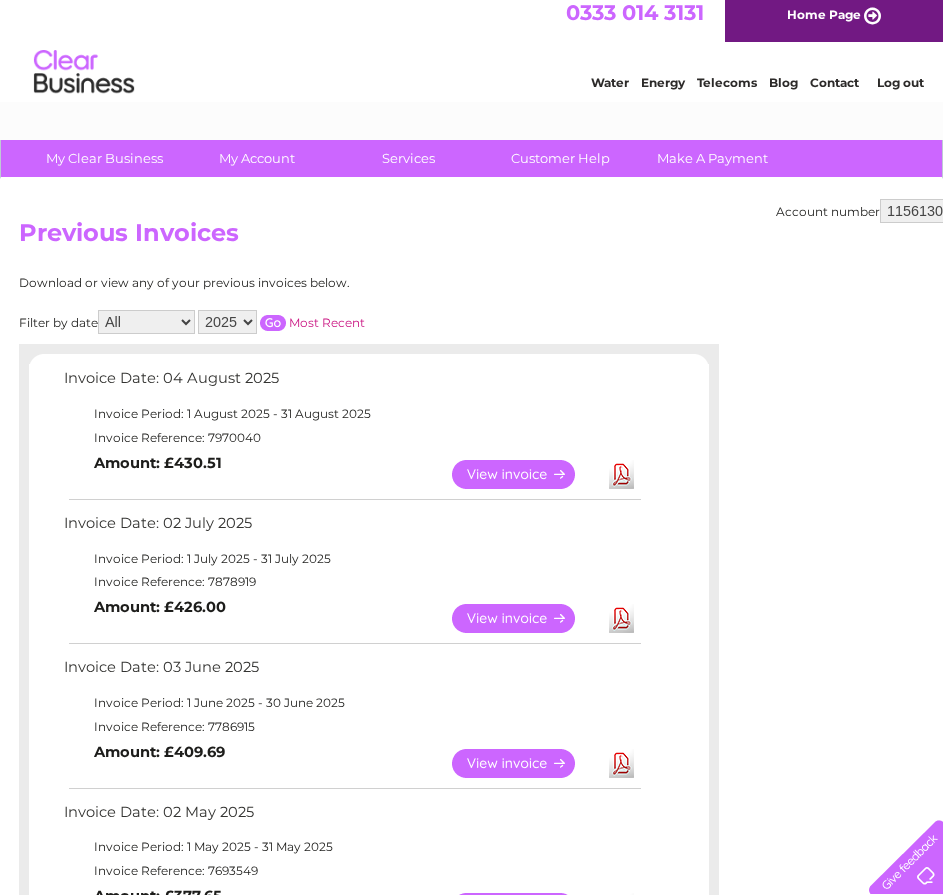 scroll, scrollTop: 0, scrollLeft: 0, axis: both 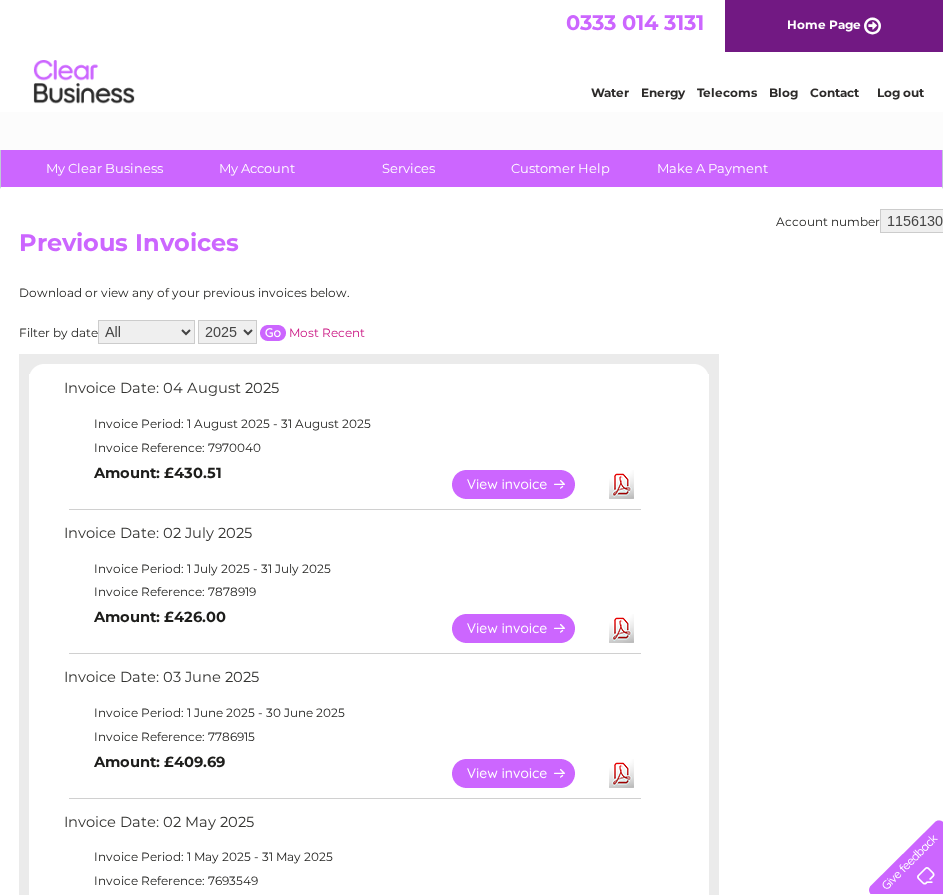 click on "View" at bounding box center (525, 484) 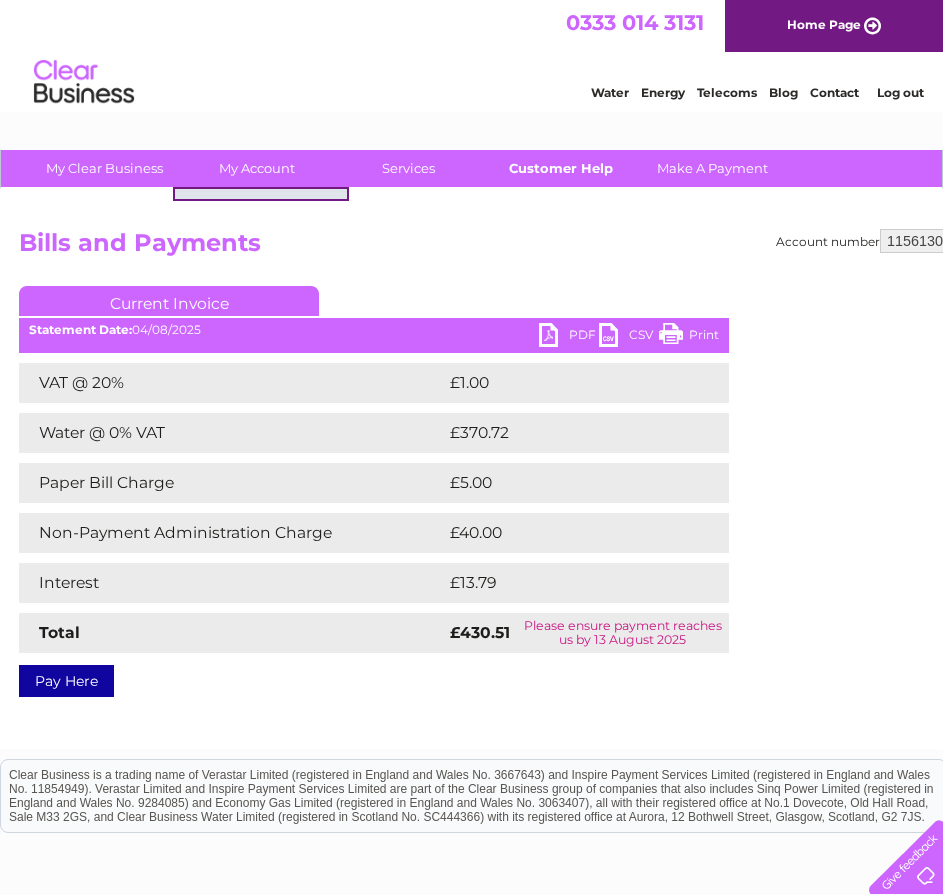 scroll, scrollTop: 0, scrollLeft: 0, axis: both 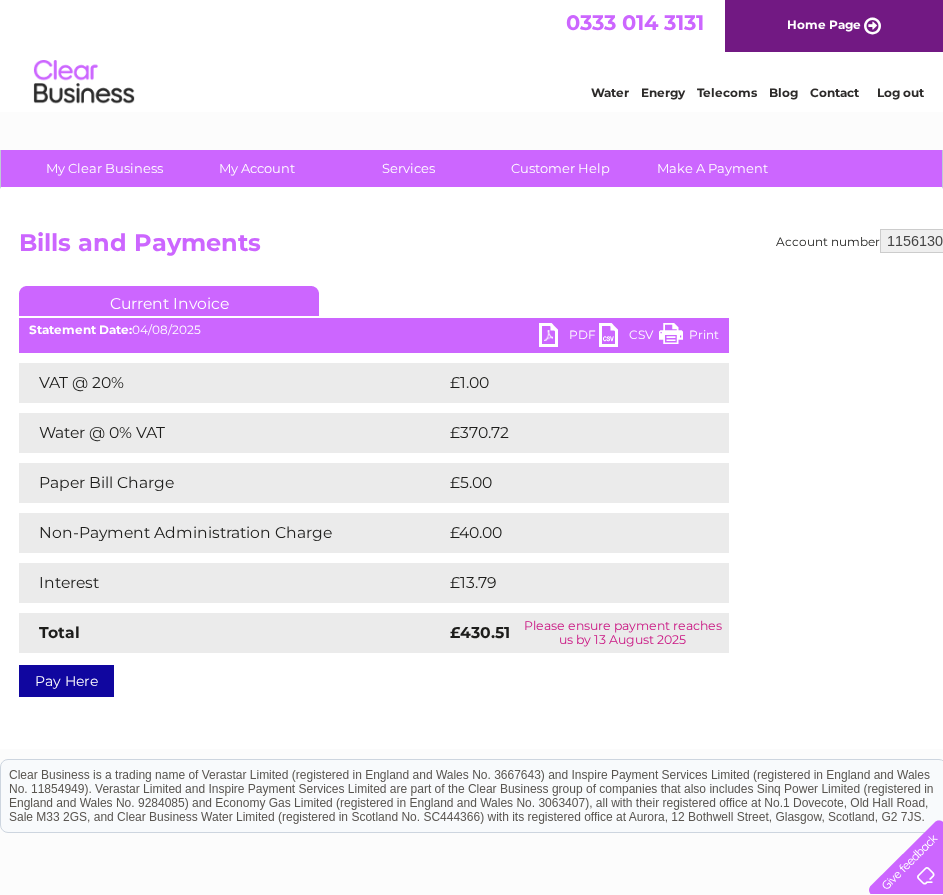 click on "PDF" at bounding box center [569, 337] 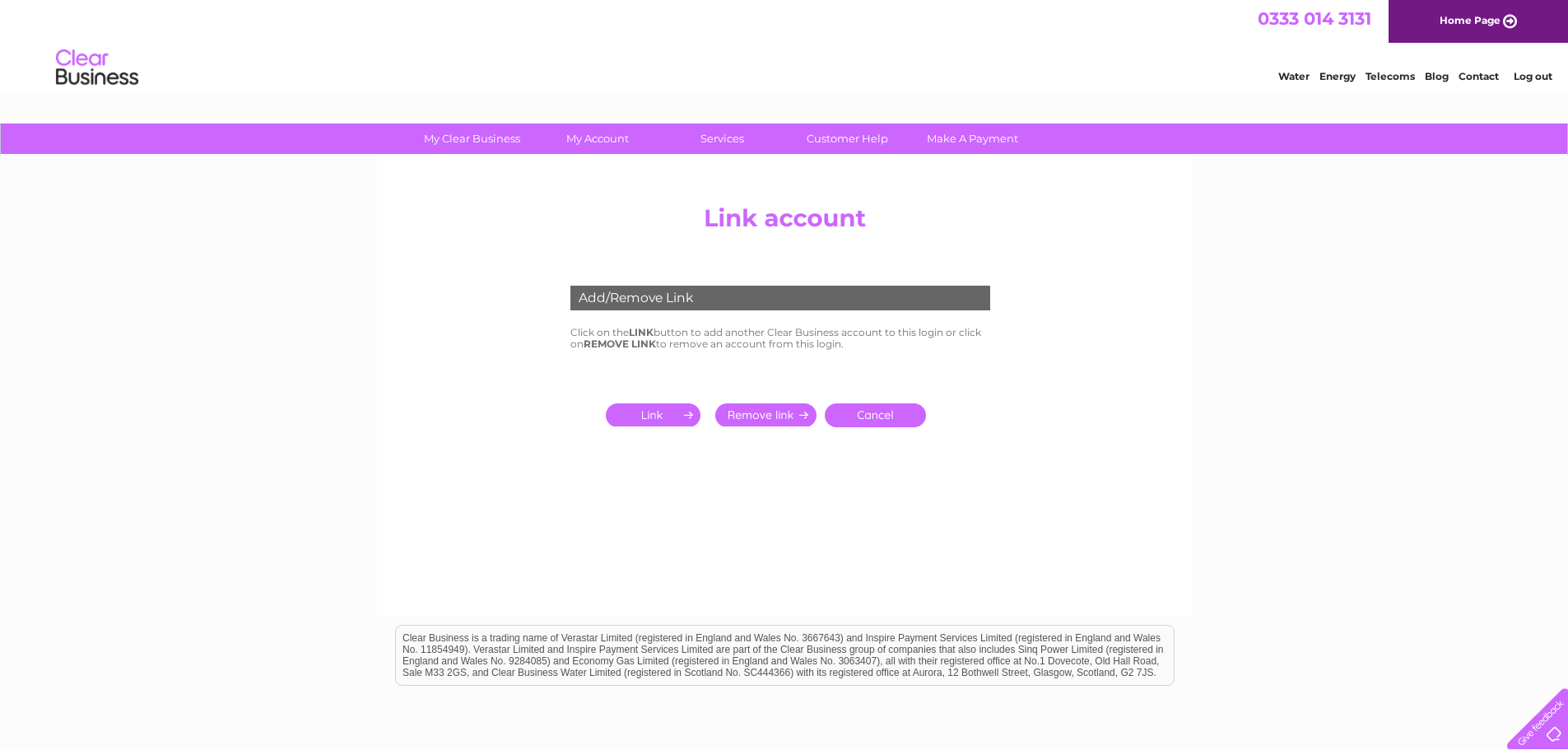 scroll, scrollTop: 0, scrollLeft: 0, axis: both 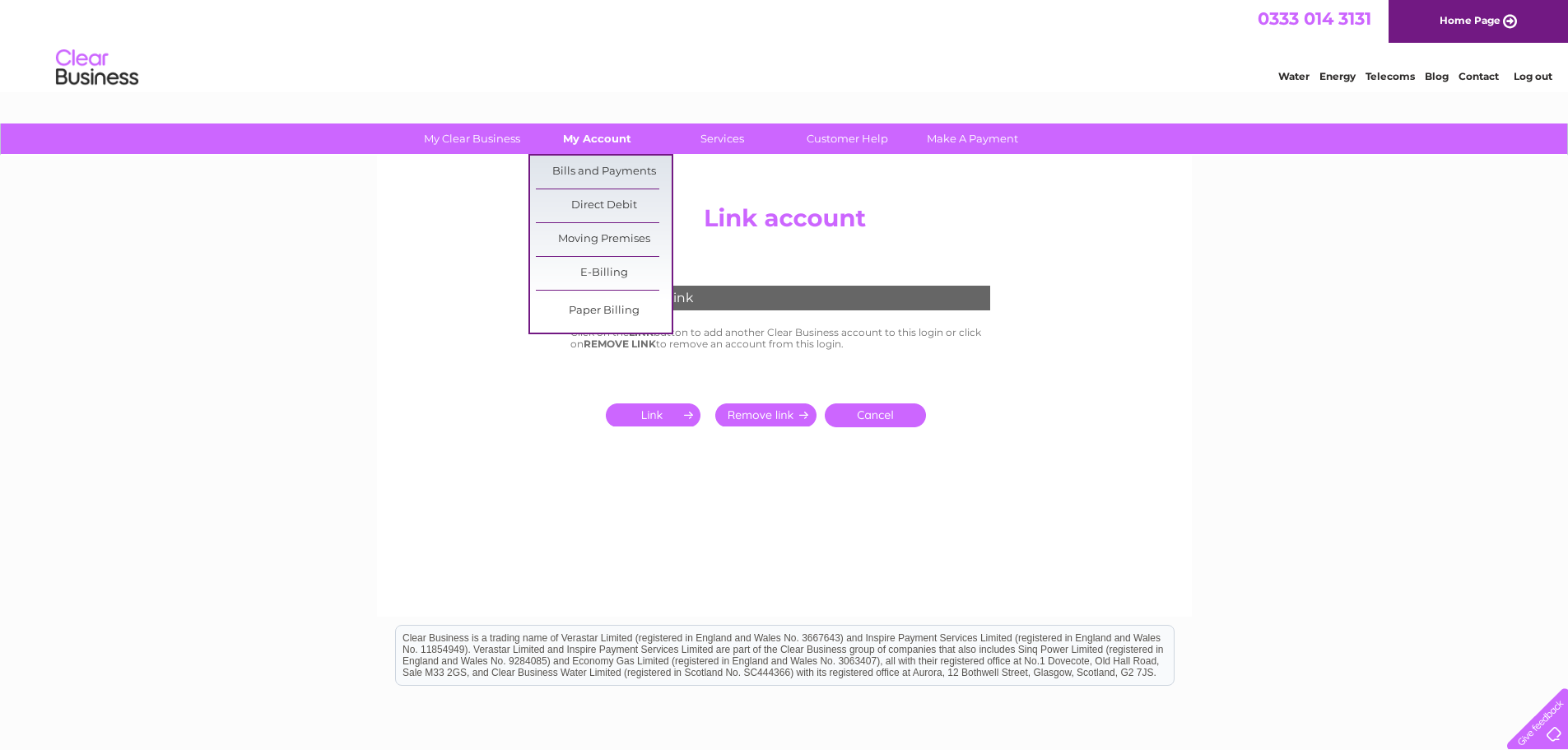 click on "My Account" at bounding box center [597, 138] 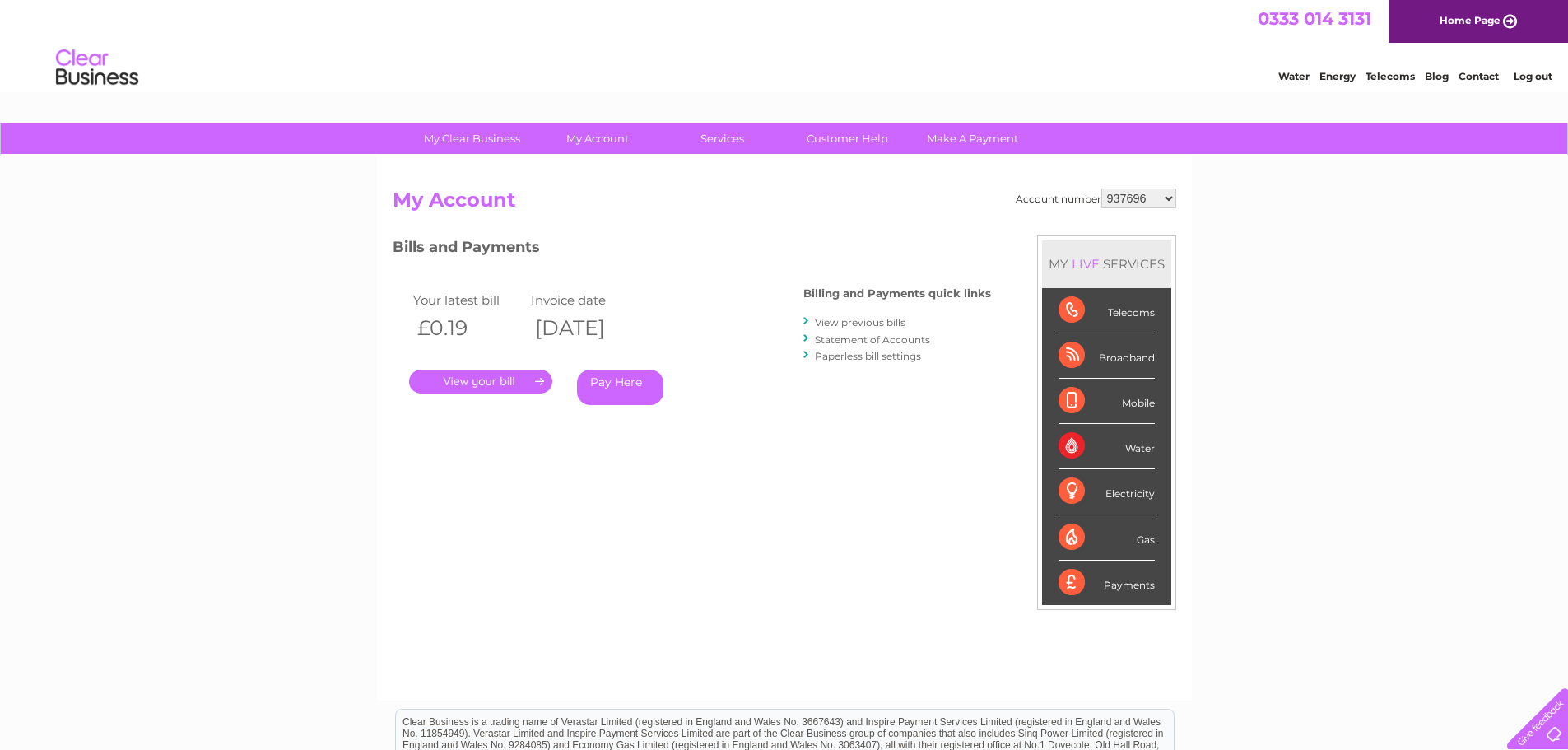 scroll, scrollTop: 0, scrollLeft: 0, axis: both 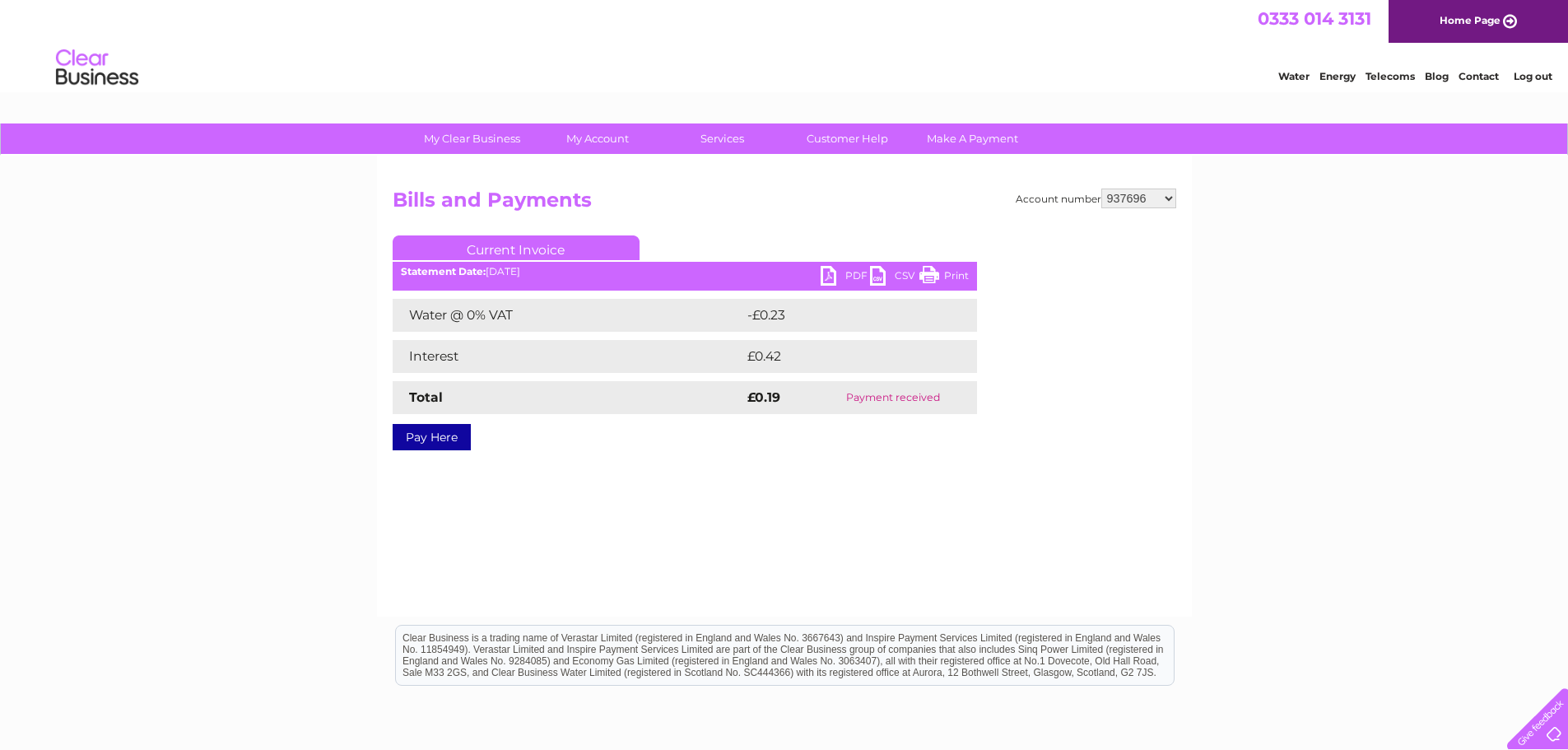 drag, startPoint x: 0, startPoint y: 0, endPoint x: 1143, endPoint y: 196, distance: 1159.6831 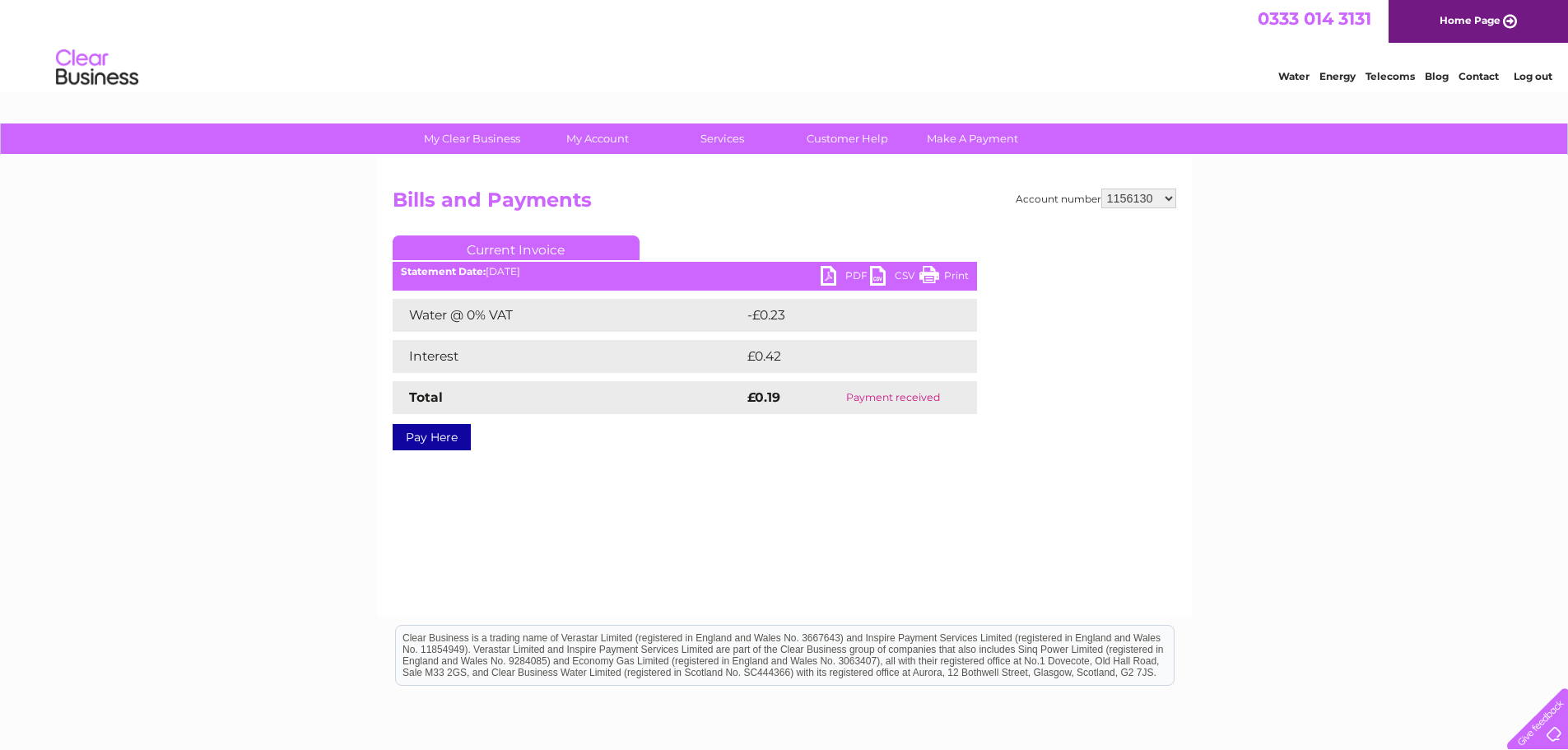 click on "937696
1156130
30291226" at bounding box center (1138, 198) 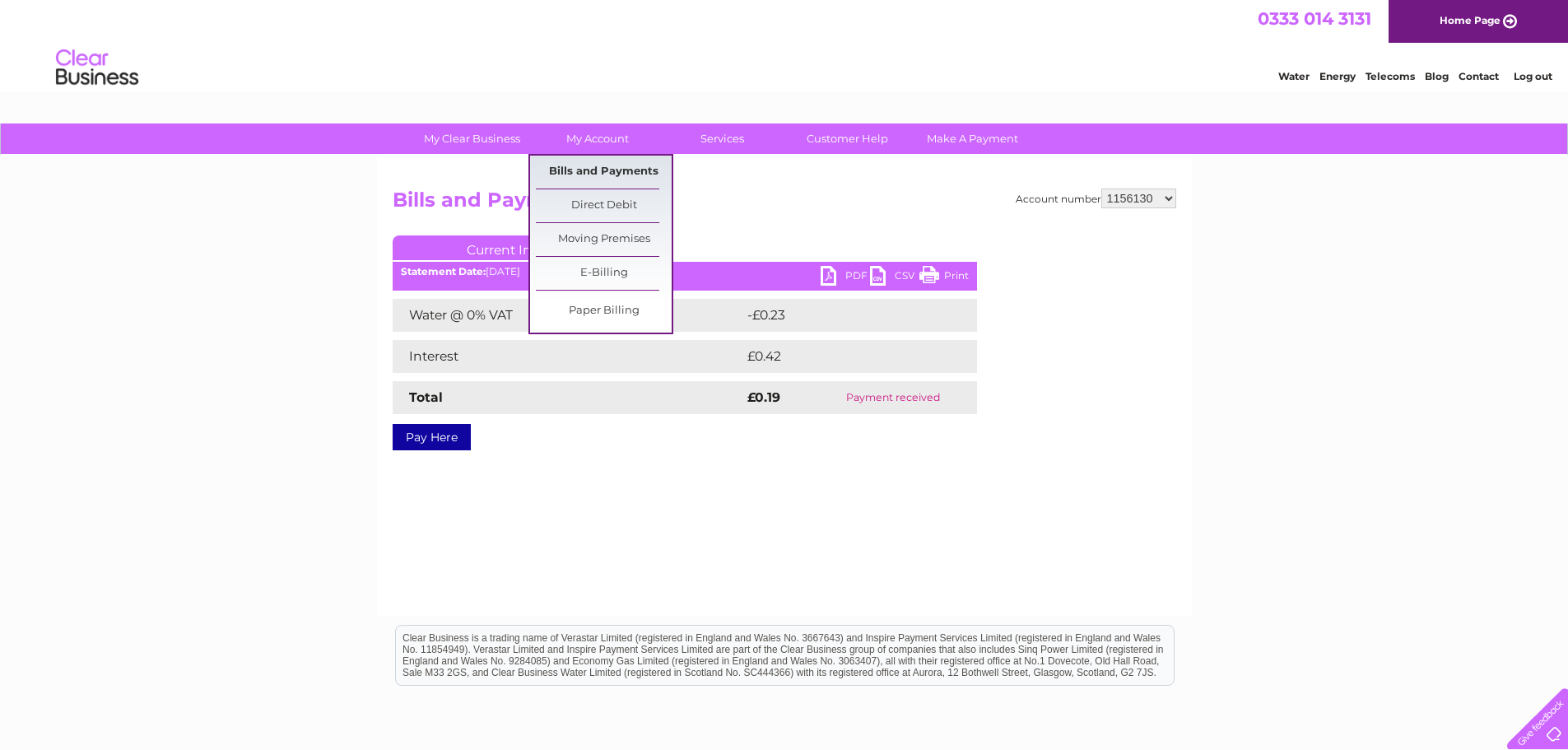 click on "Bills and Payments" at bounding box center [603, 172] 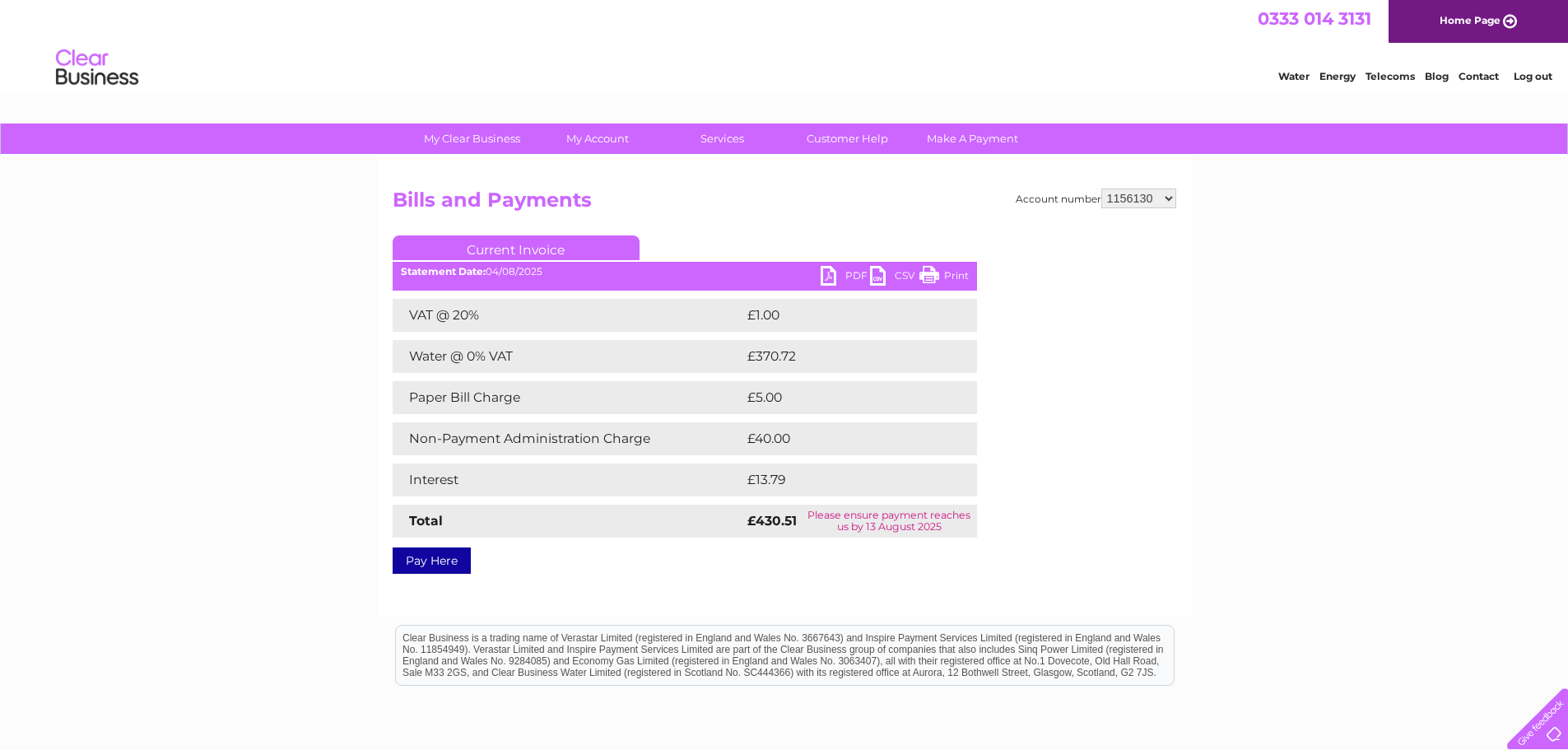 scroll, scrollTop: 0, scrollLeft: 0, axis: both 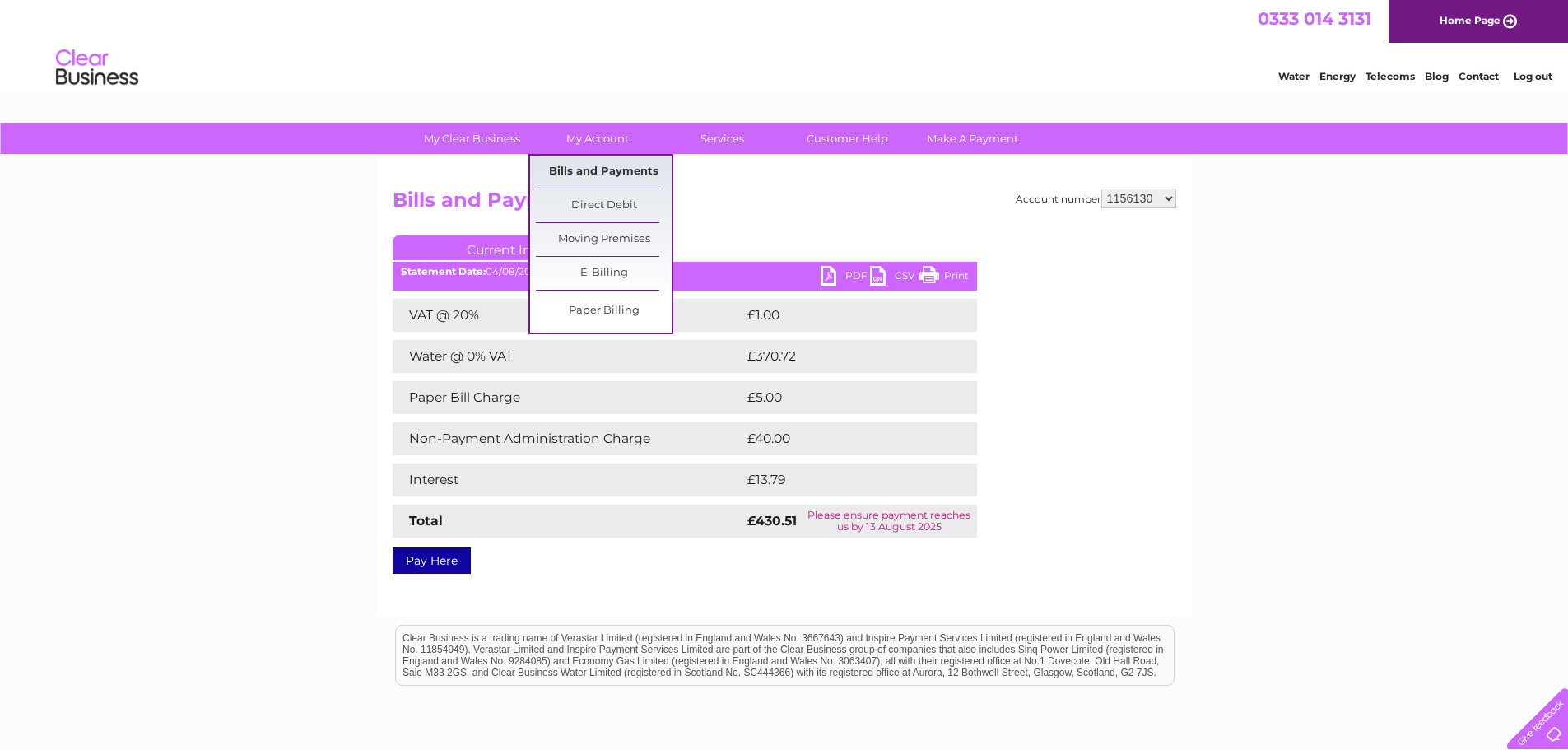 click on "Bills and Payments" at bounding box center (603, 172) 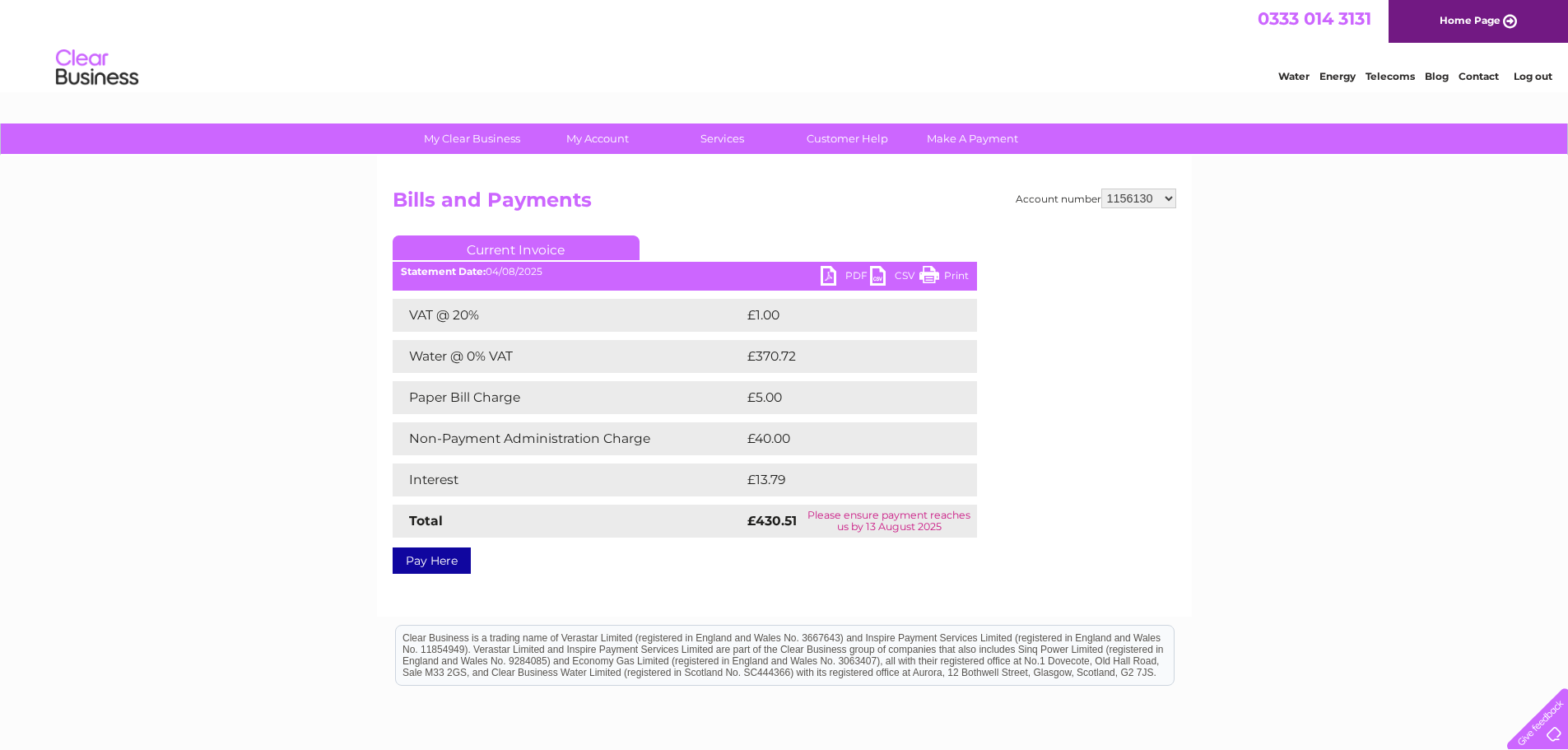 click on "PDF" at bounding box center (845, 277) 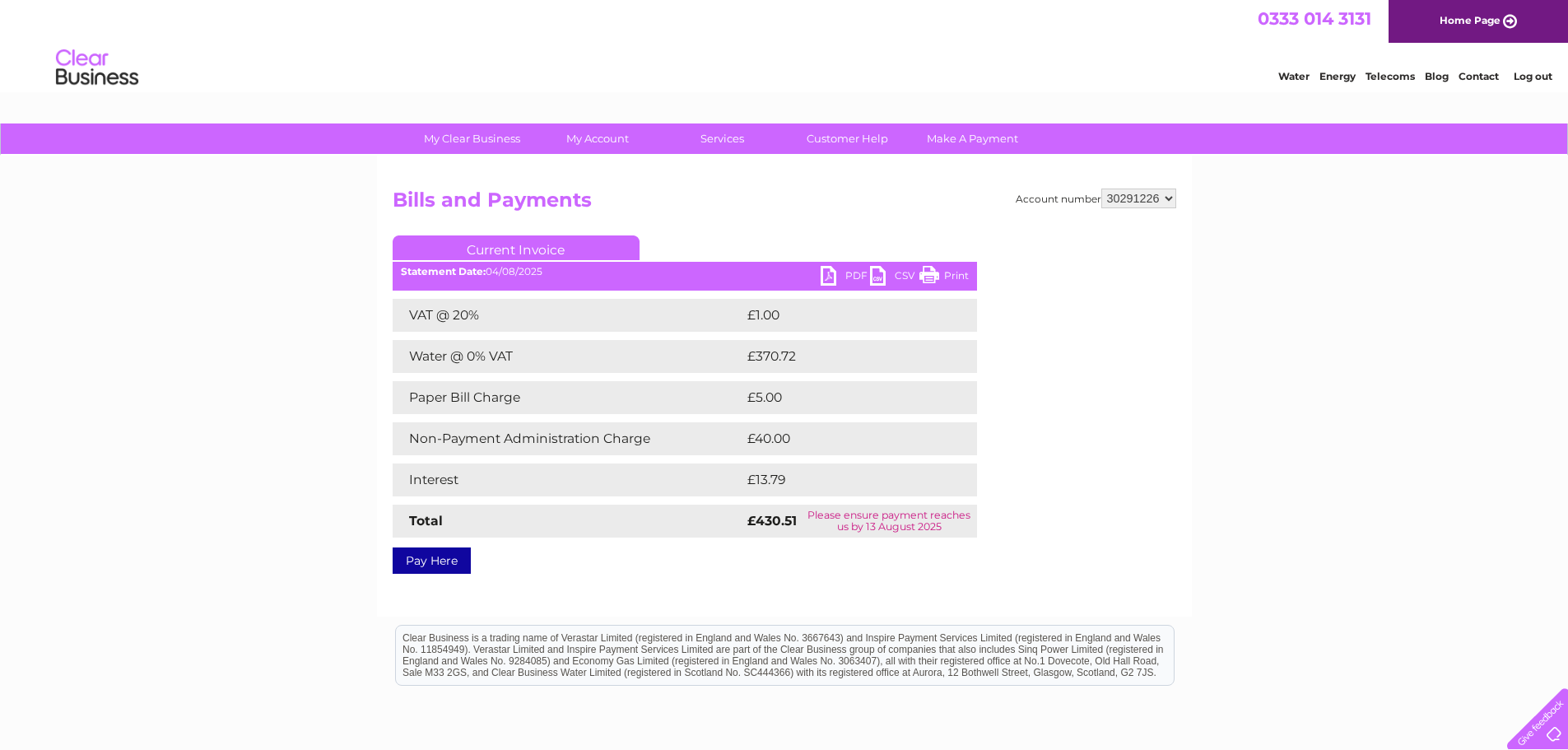 click on "937696
1156130
30291226" at bounding box center [1138, 198] 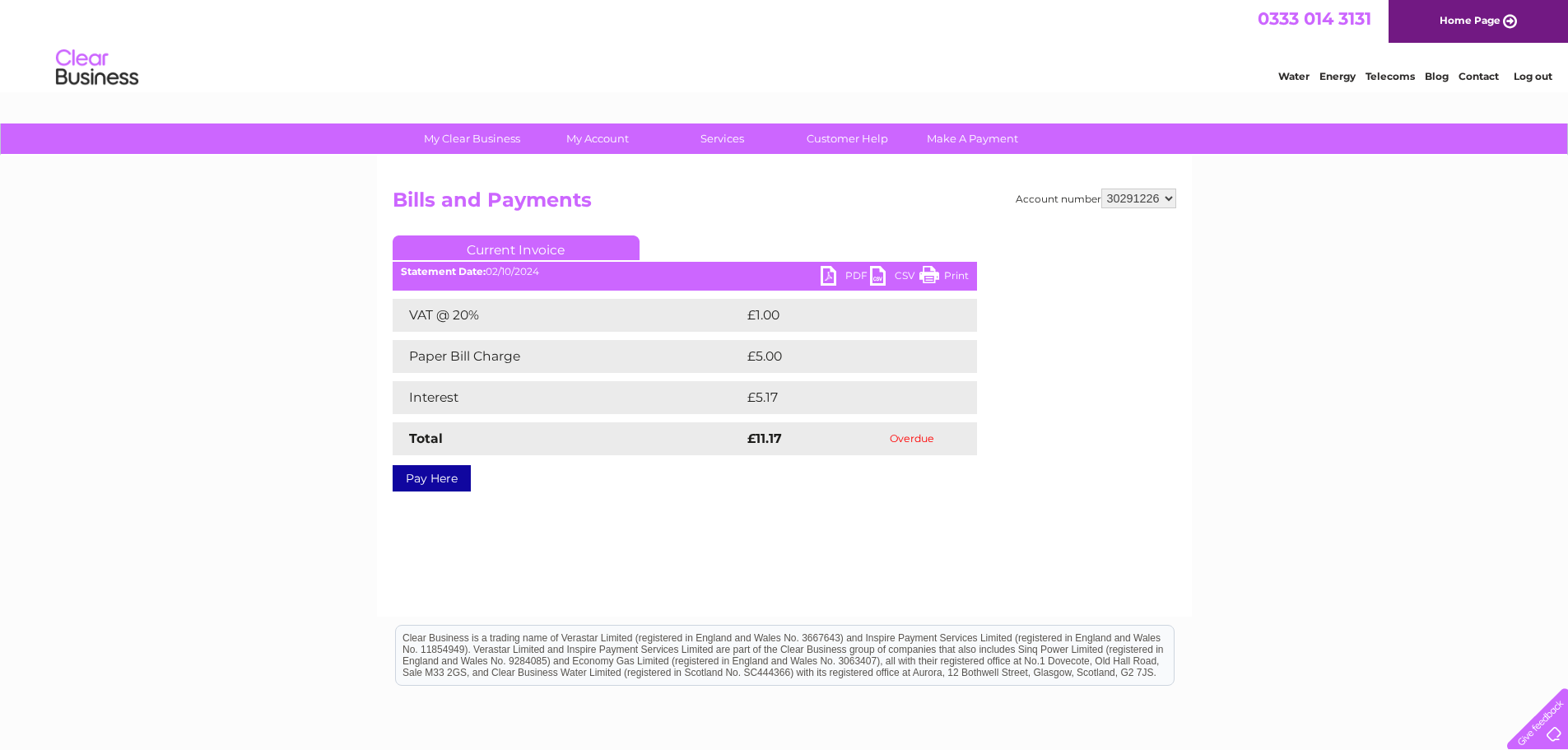 scroll, scrollTop: 0, scrollLeft: 0, axis: both 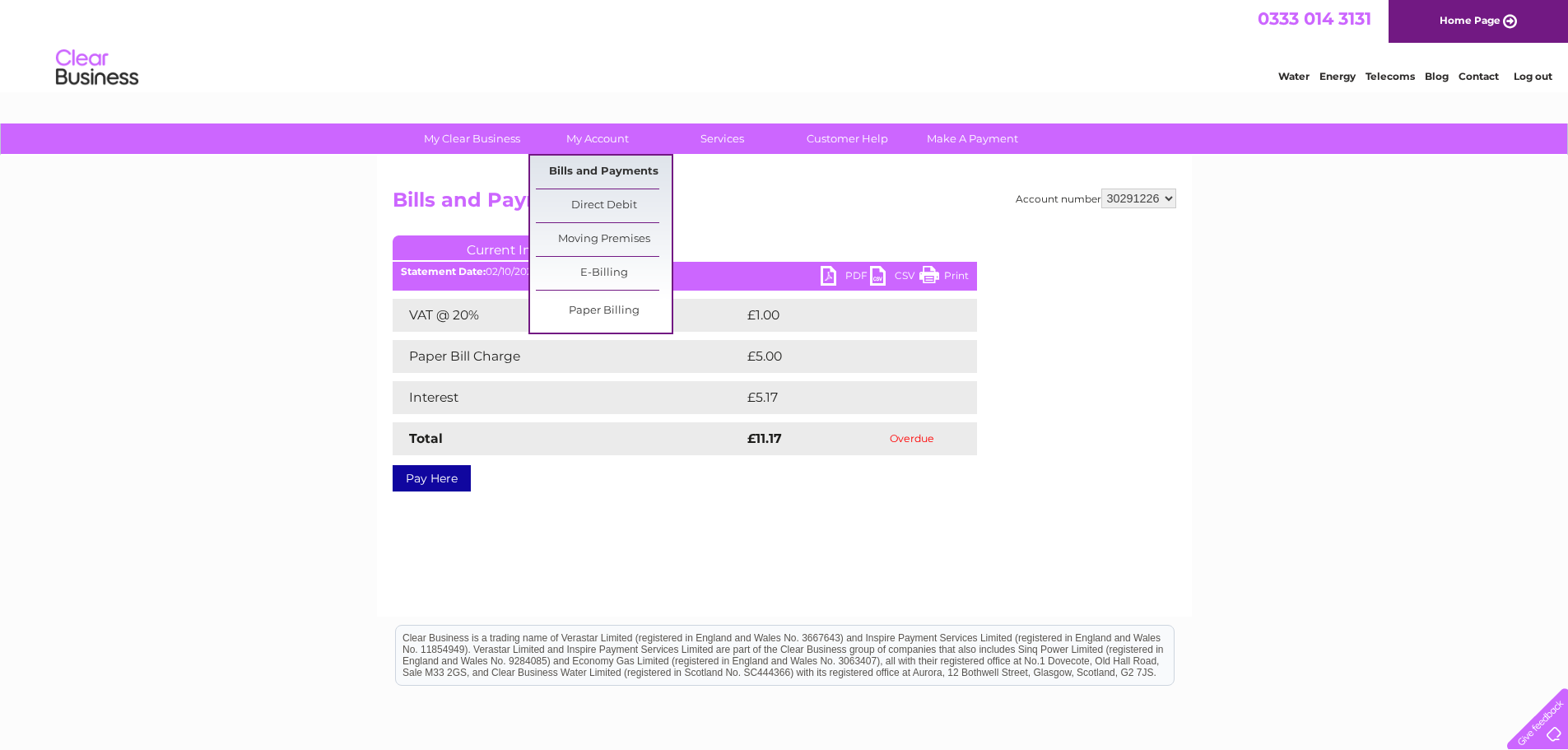 click on "Bills and Payments" at bounding box center (603, 172) 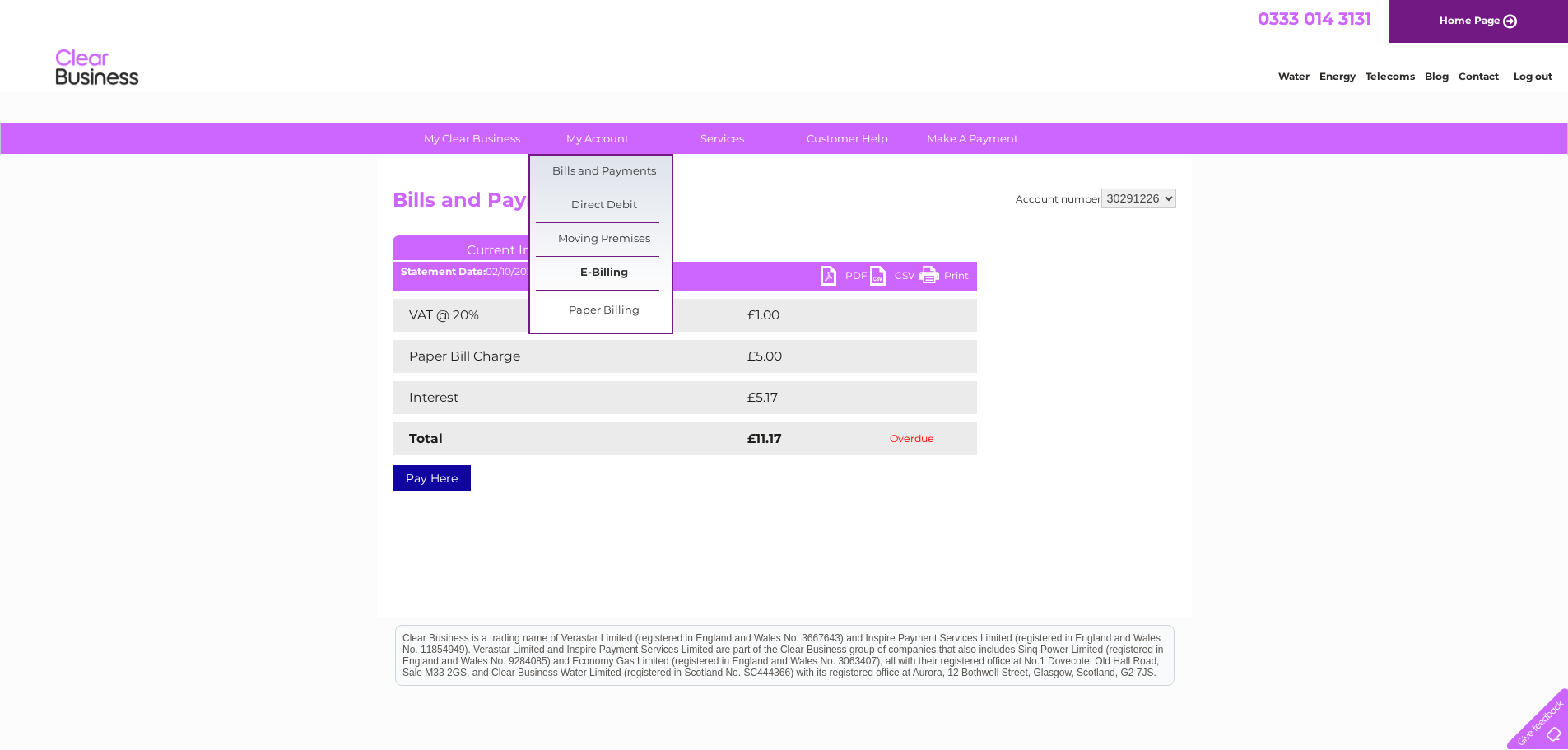 click on "E-Billing" at bounding box center [603, 273] 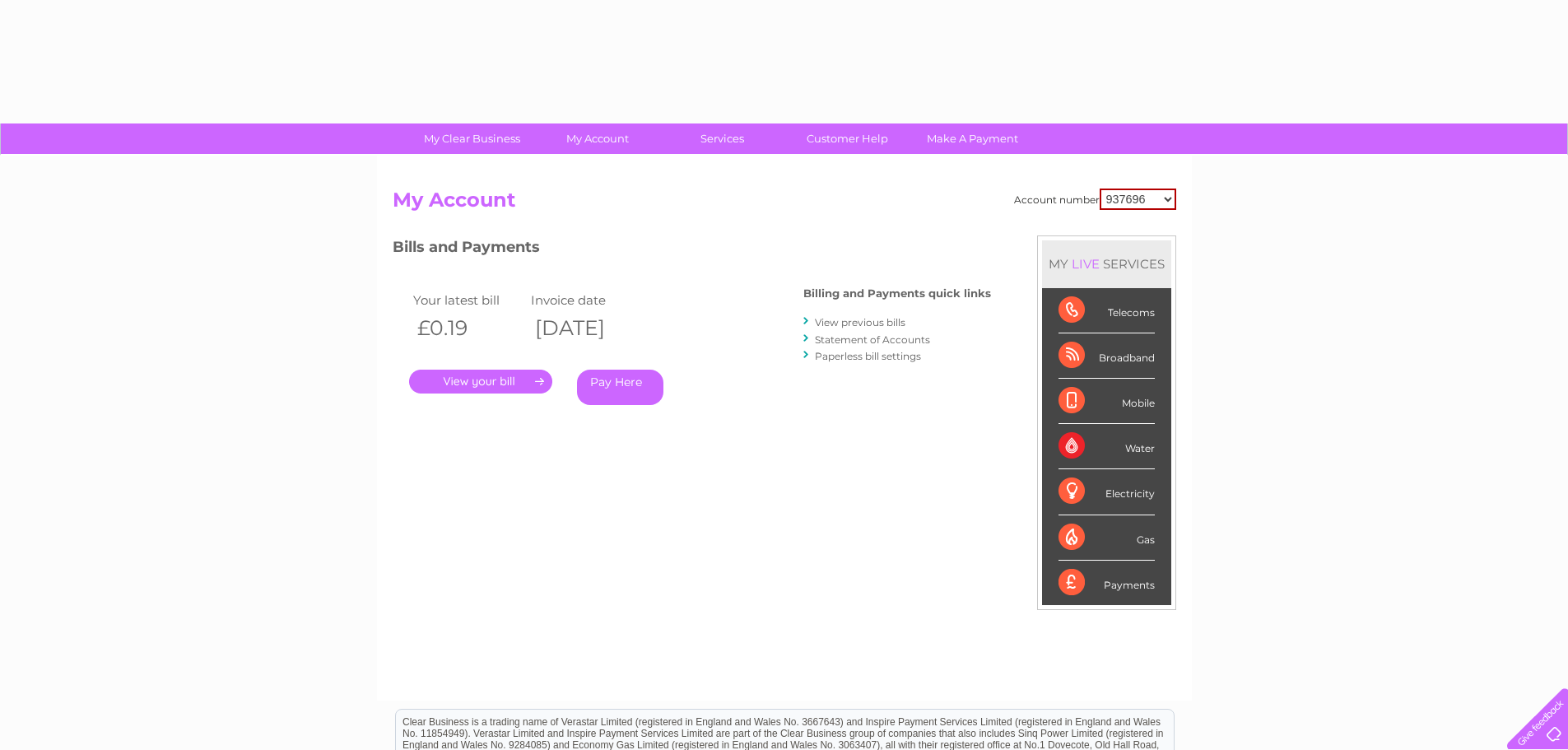 scroll, scrollTop: 0, scrollLeft: 0, axis: both 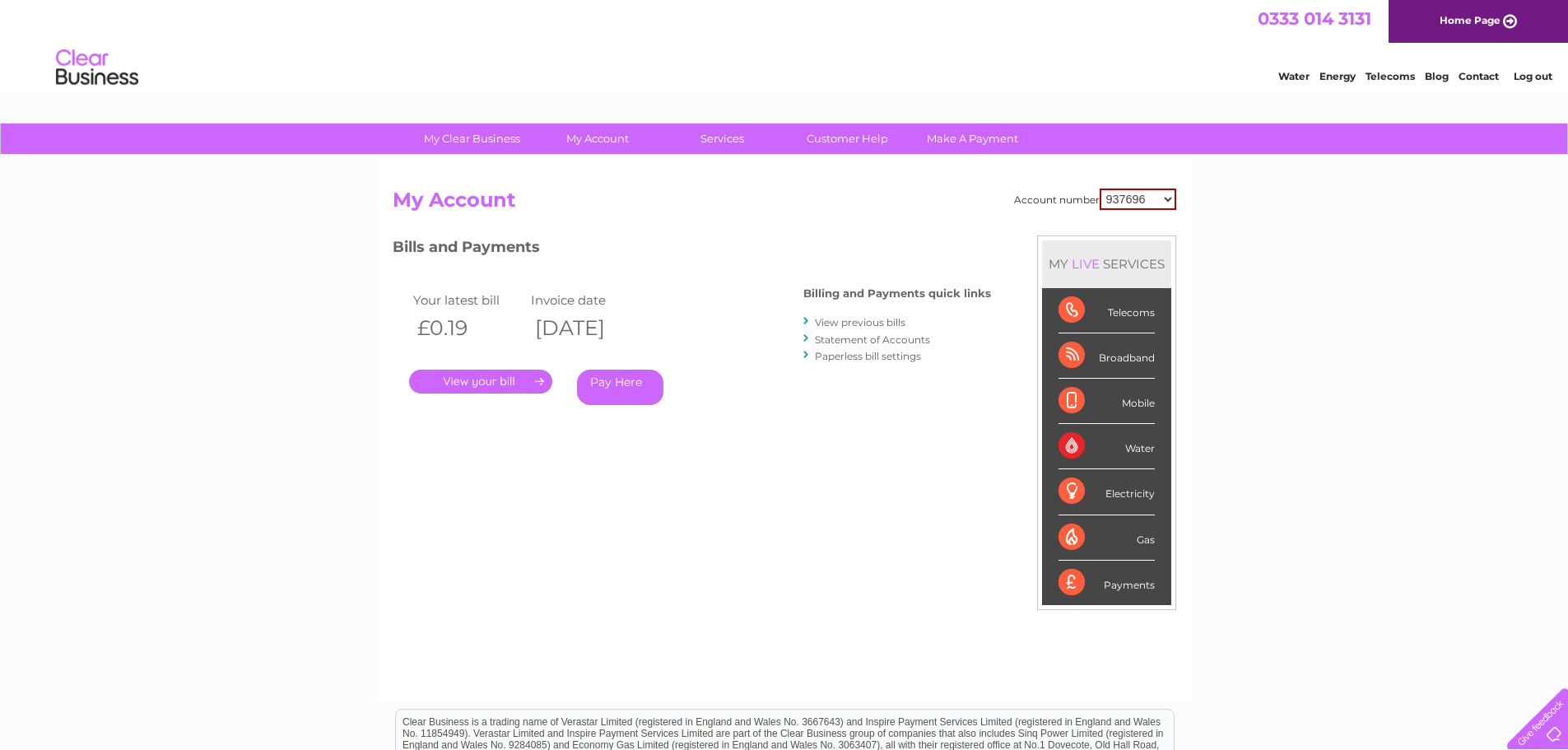 select on "30291226" 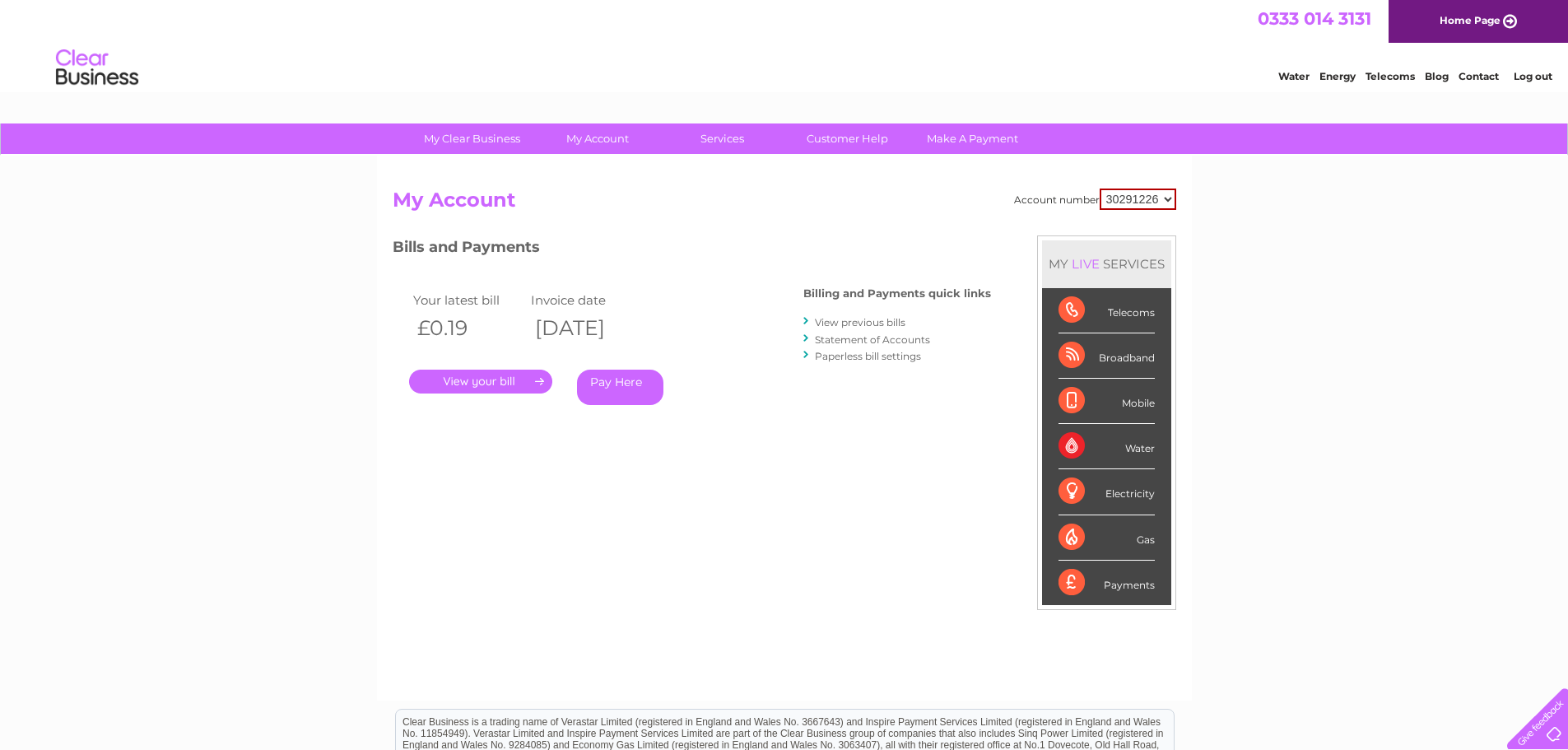 click on "937696
1156130
30291226" at bounding box center (1138, 199) 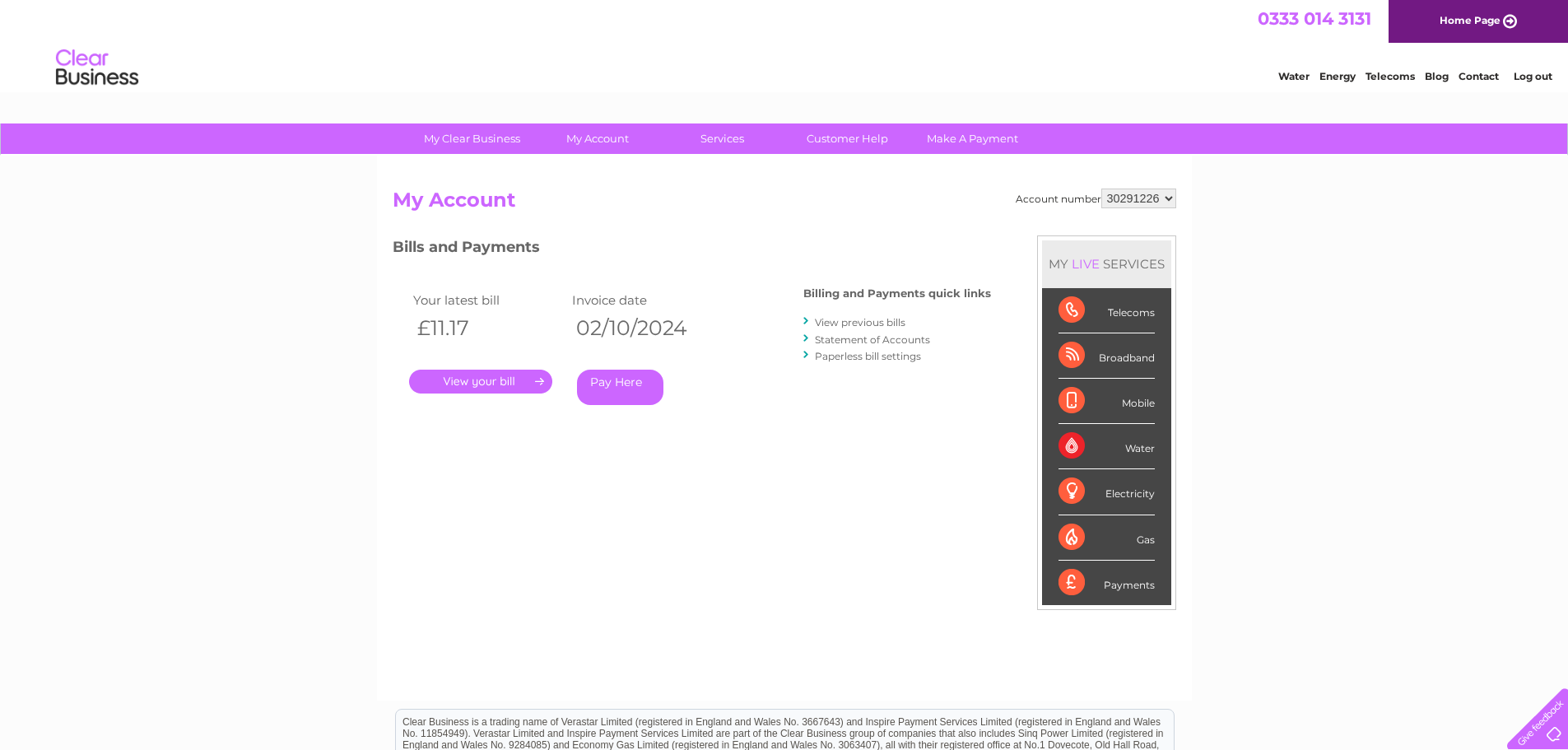 scroll, scrollTop: 0, scrollLeft: 0, axis: both 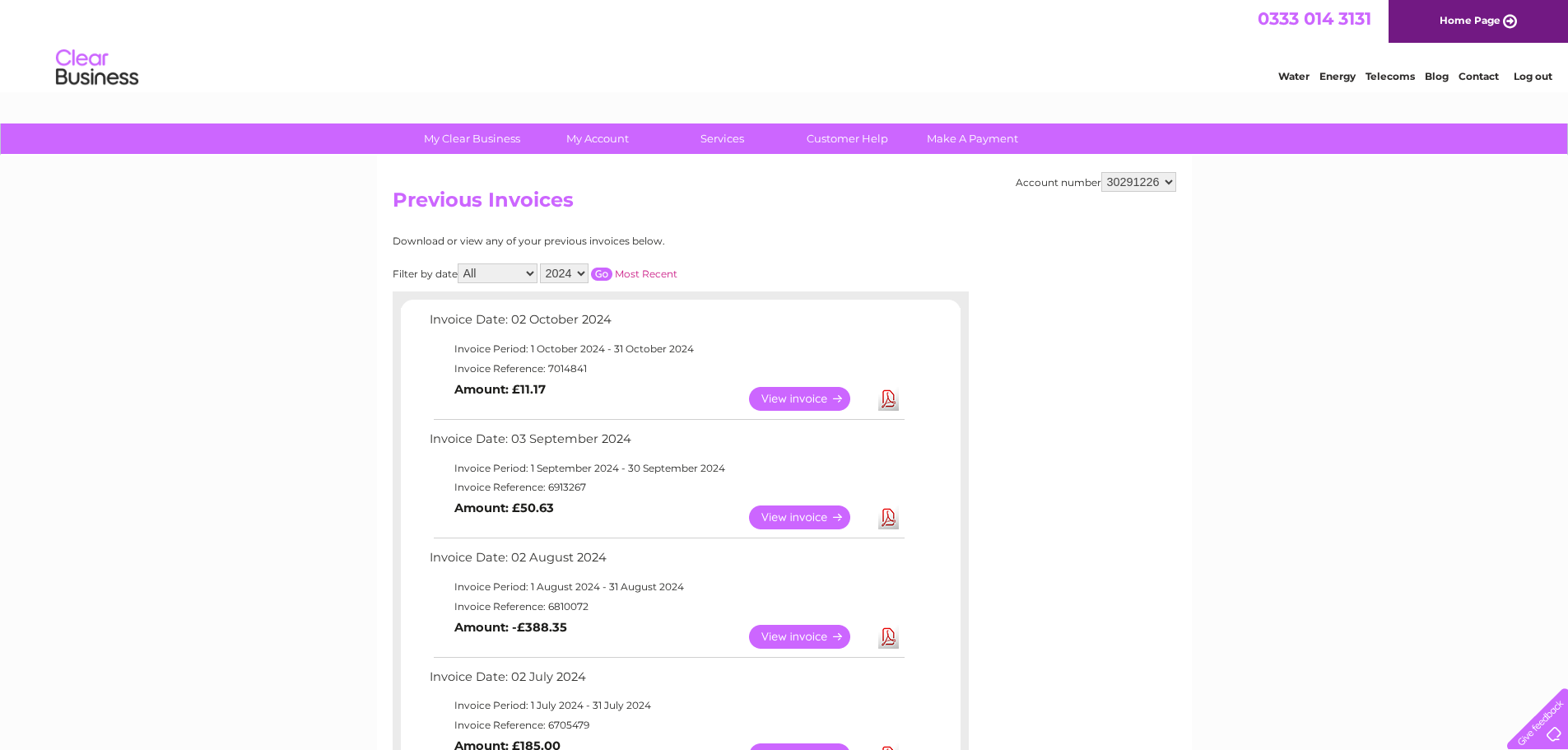 click on "View" at bounding box center [809, 398] 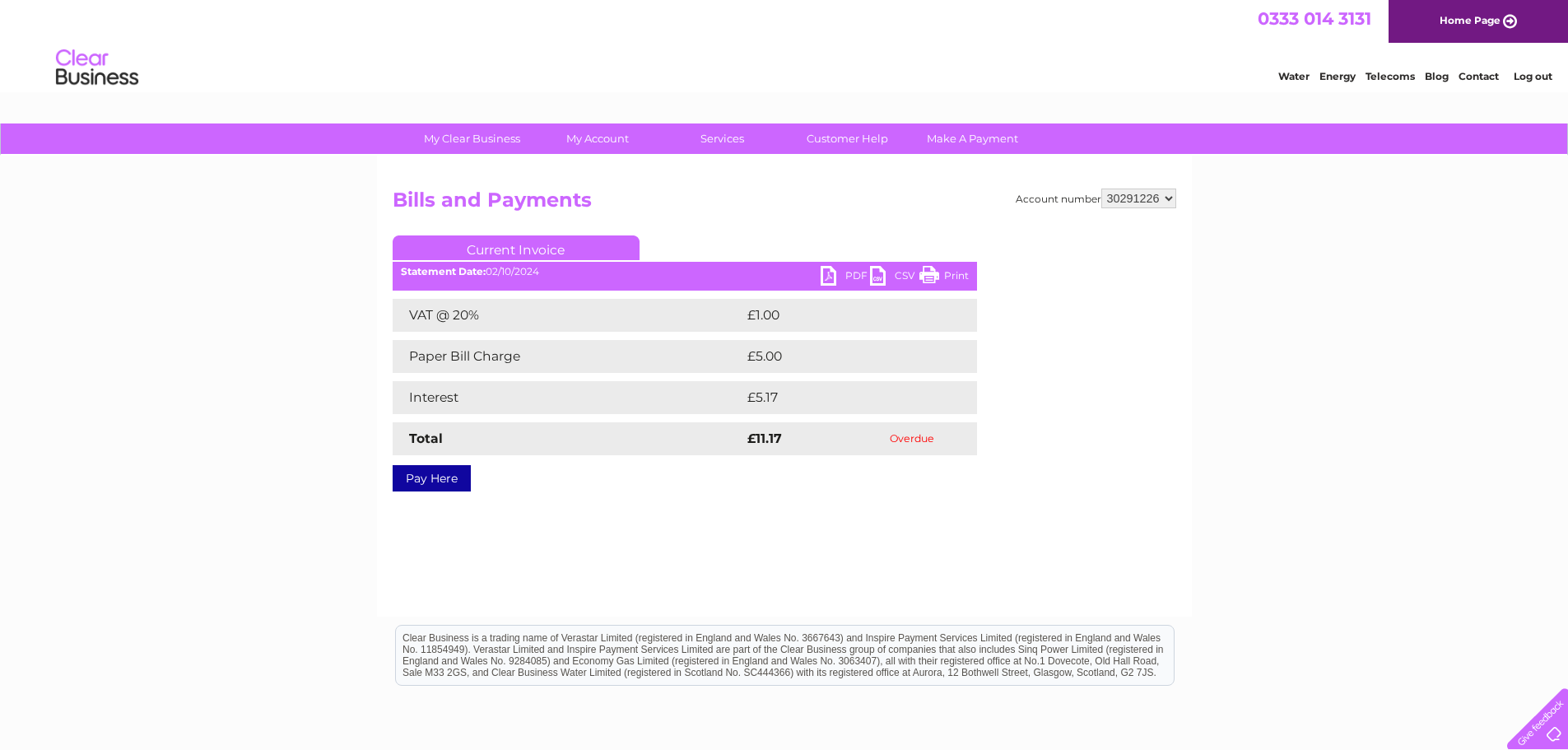 scroll, scrollTop: 0, scrollLeft: 0, axis: both 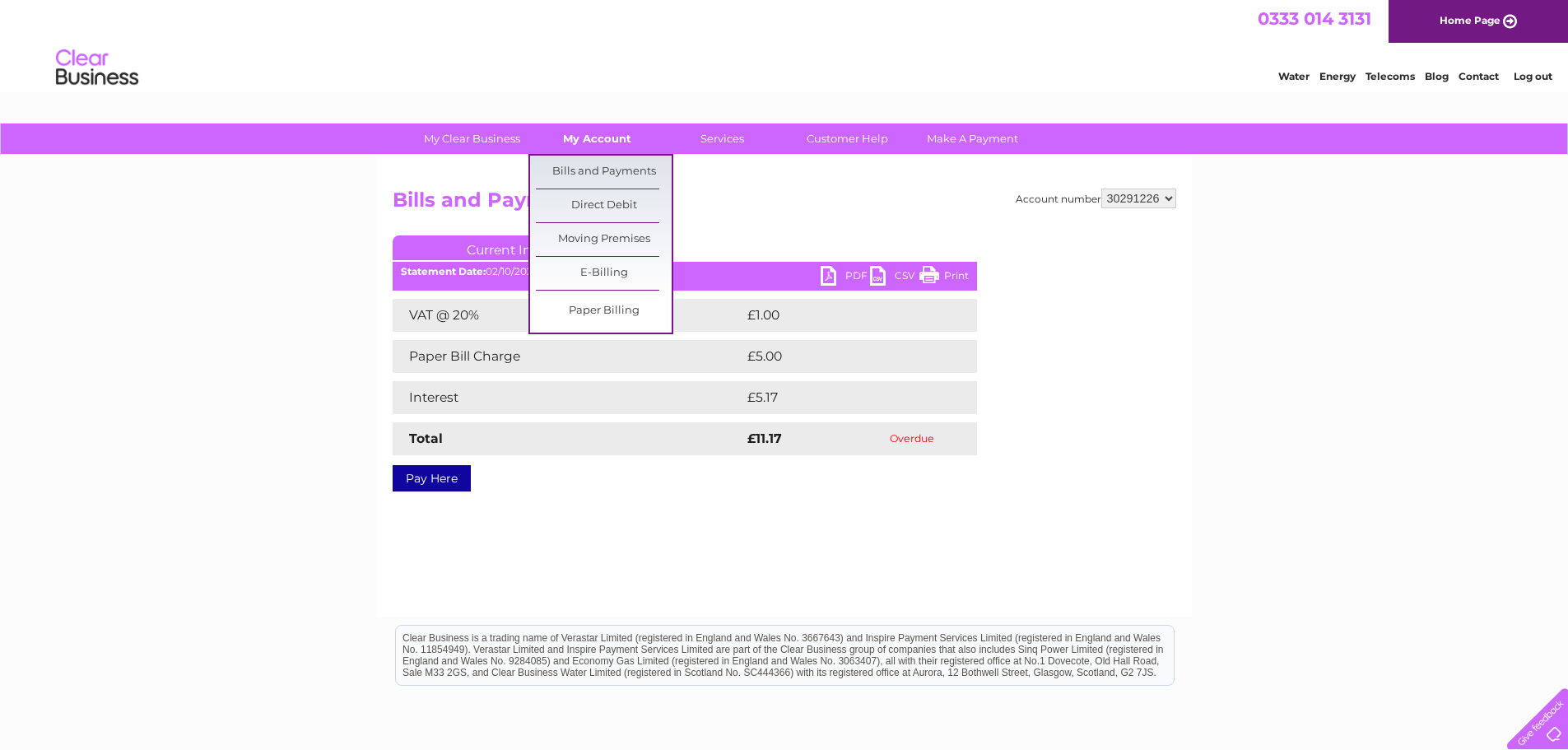 click on "My Account" at bounding box center (597, 138) 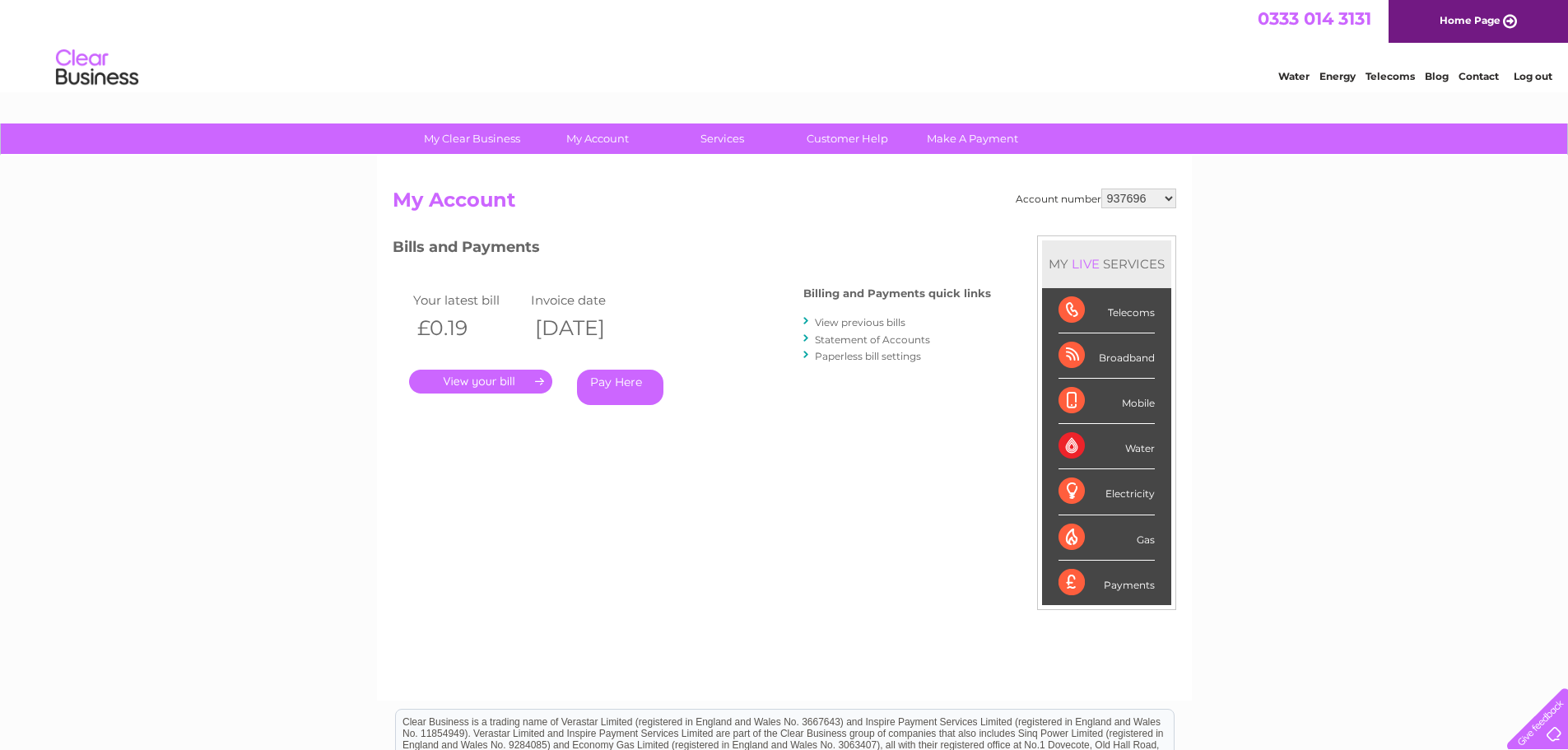 scroll, scrollTop: 0, scrollLeft: 0, axis: both 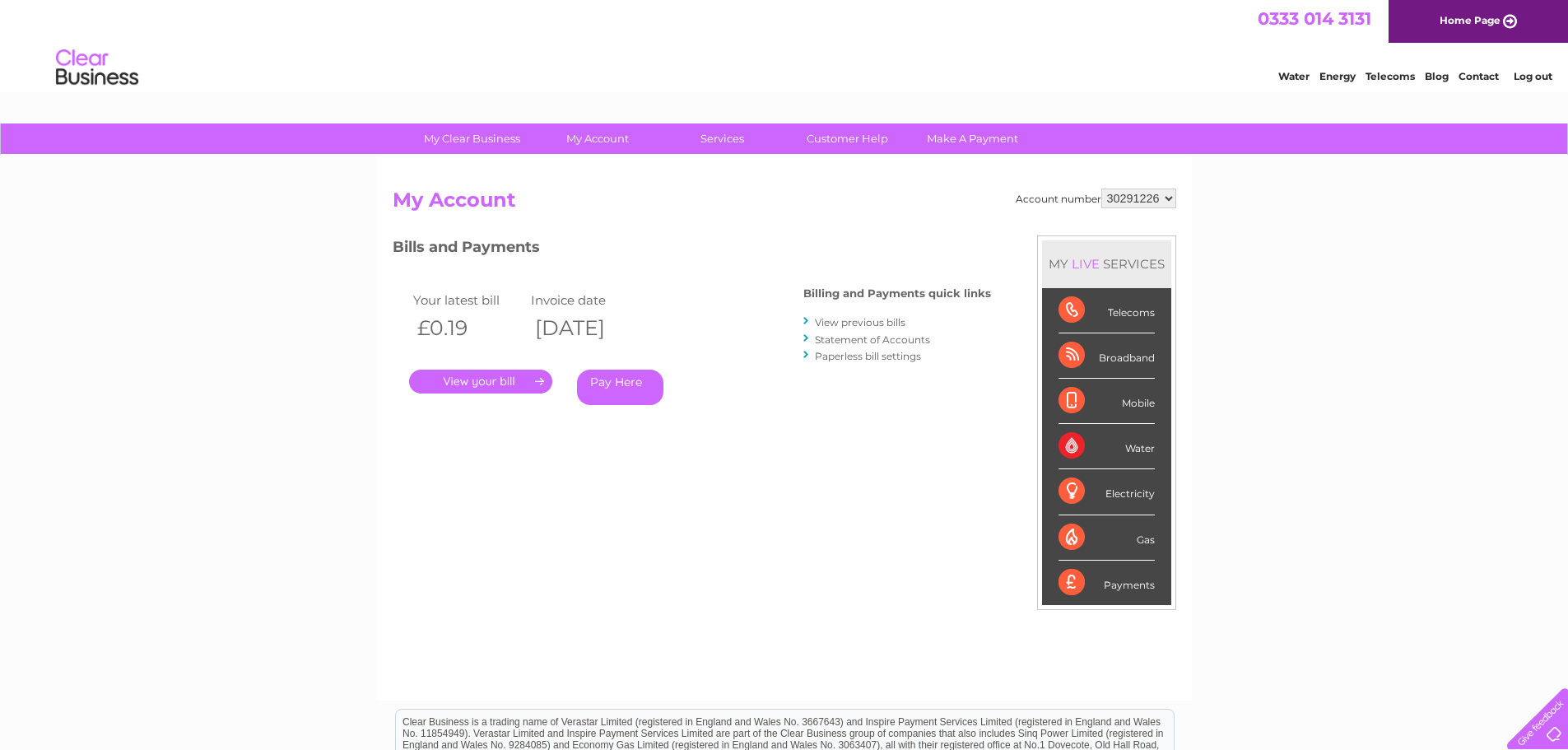 click on "937696
1156130
30291226" at bounding box center [1138, 198] 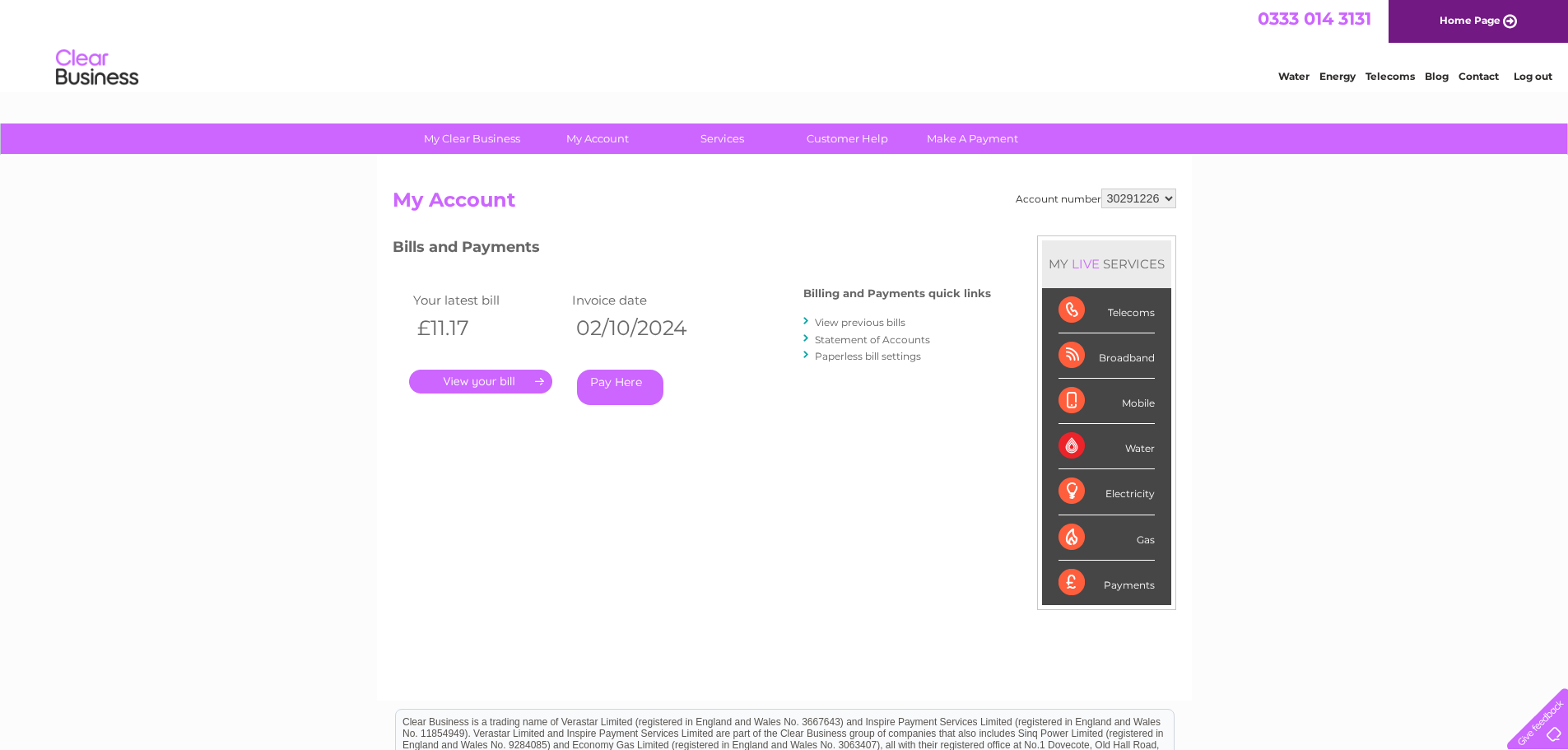 scroll, scrollTop: 0, scrollLeft: 0, axis: both 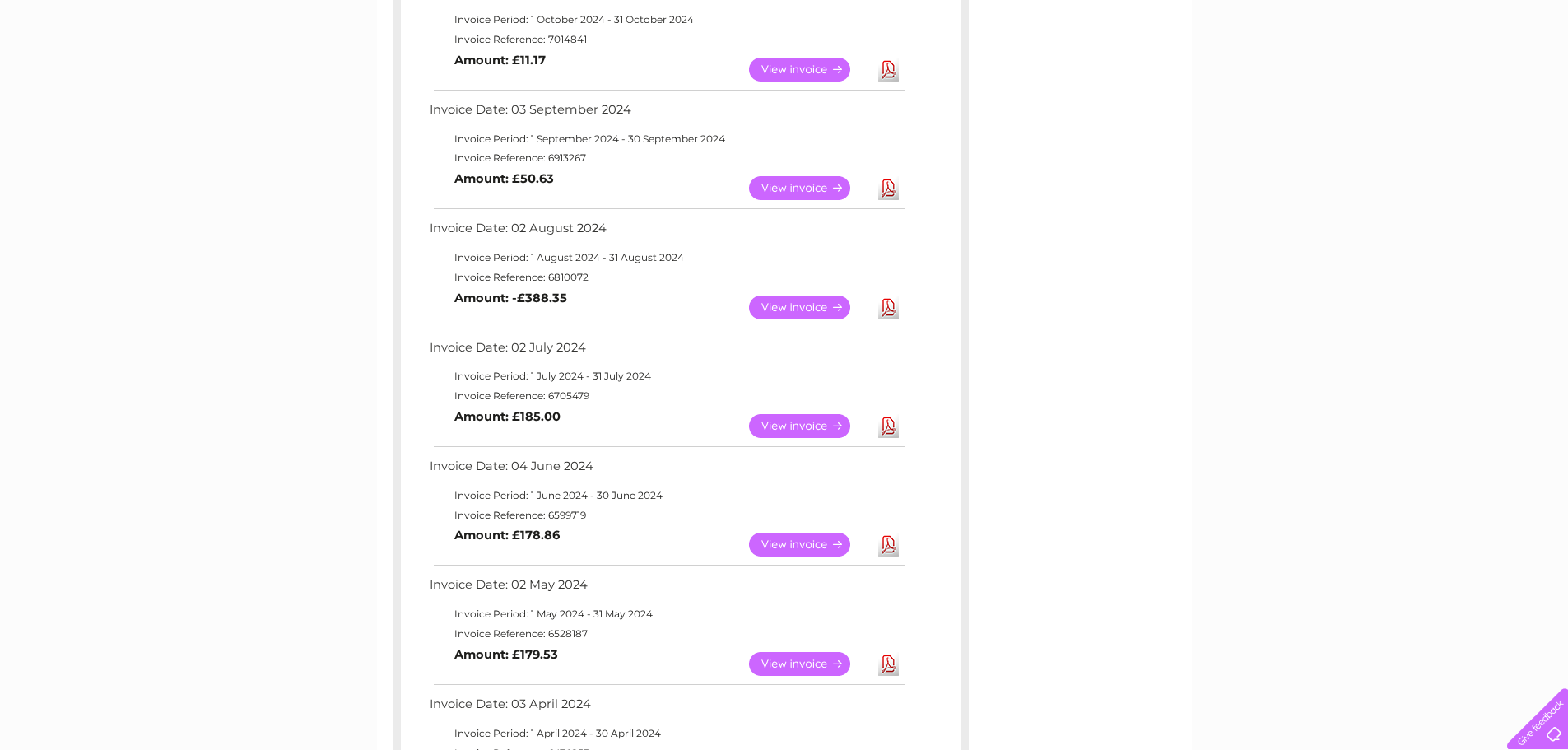 click on "View" at bounding box center (809, 544) 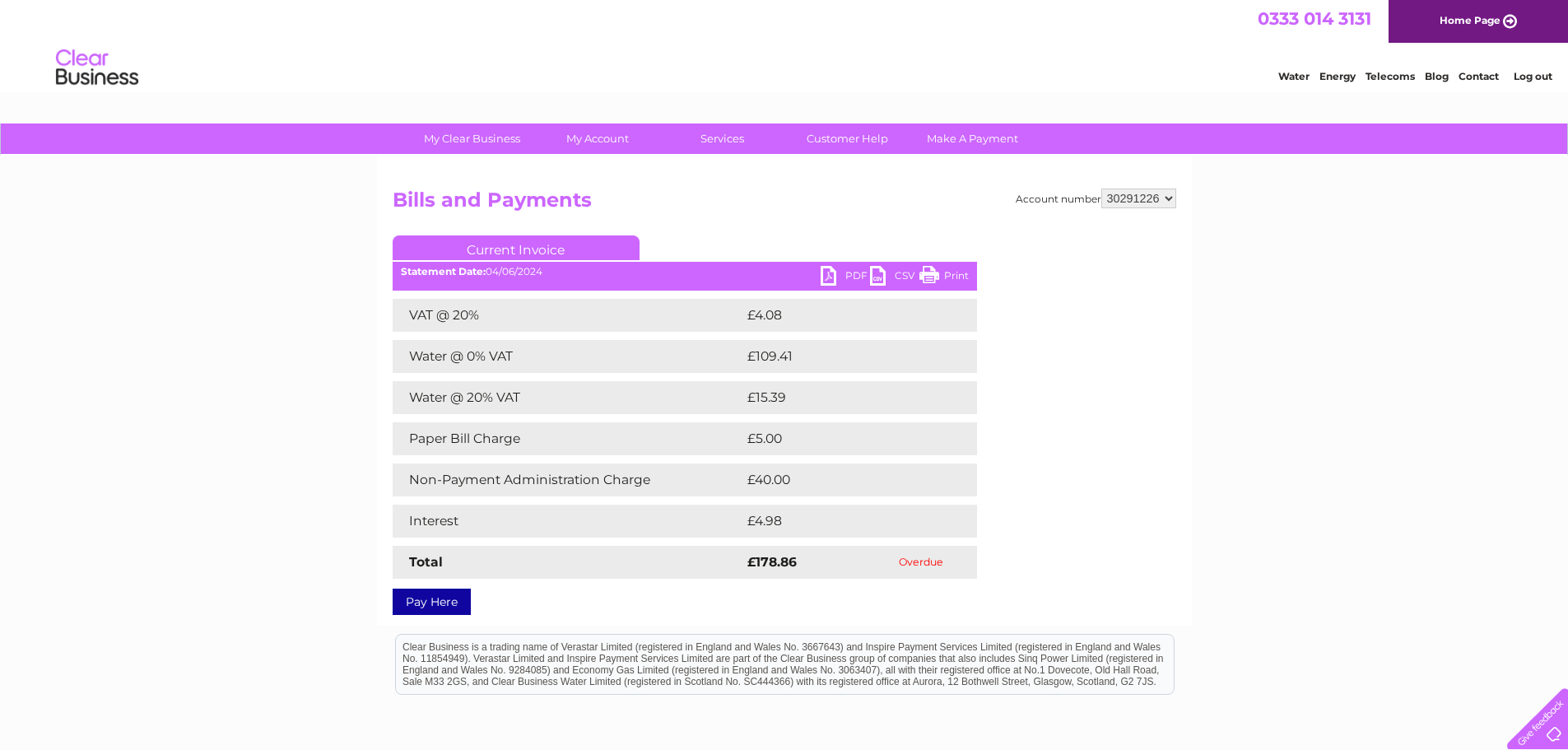 scroll, scrollTop: 0, scrollLeft: 0, axis: both 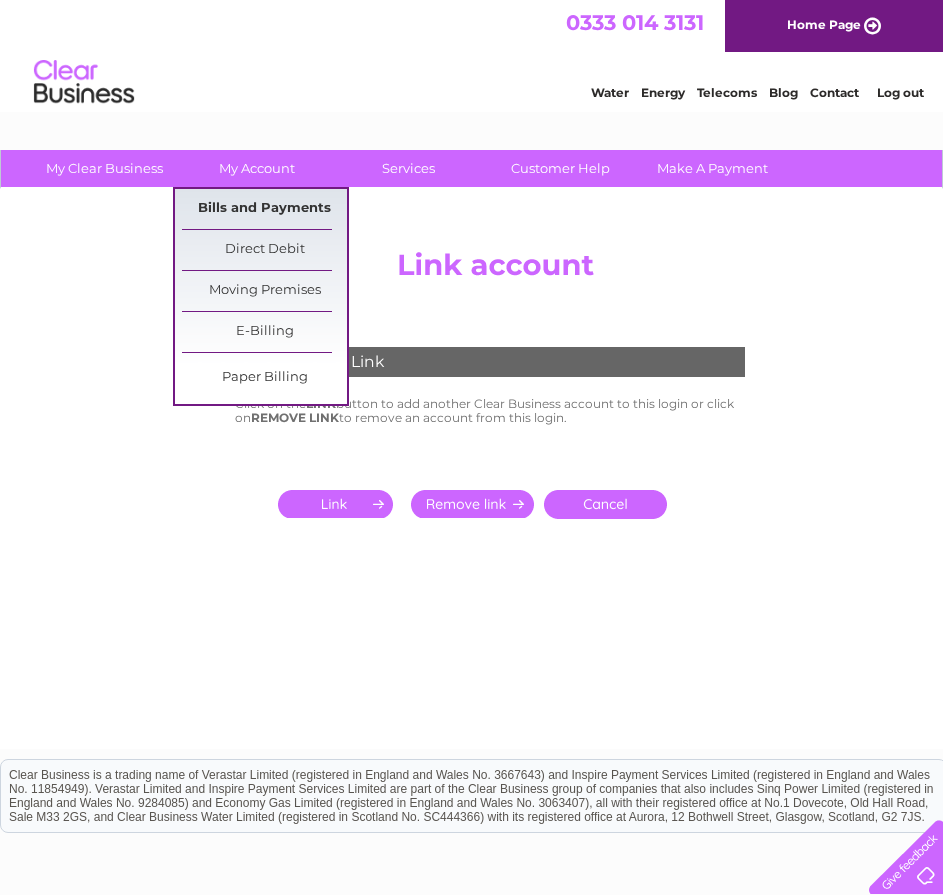 click on "Bills and Payments" at bounding box center (264, 209) 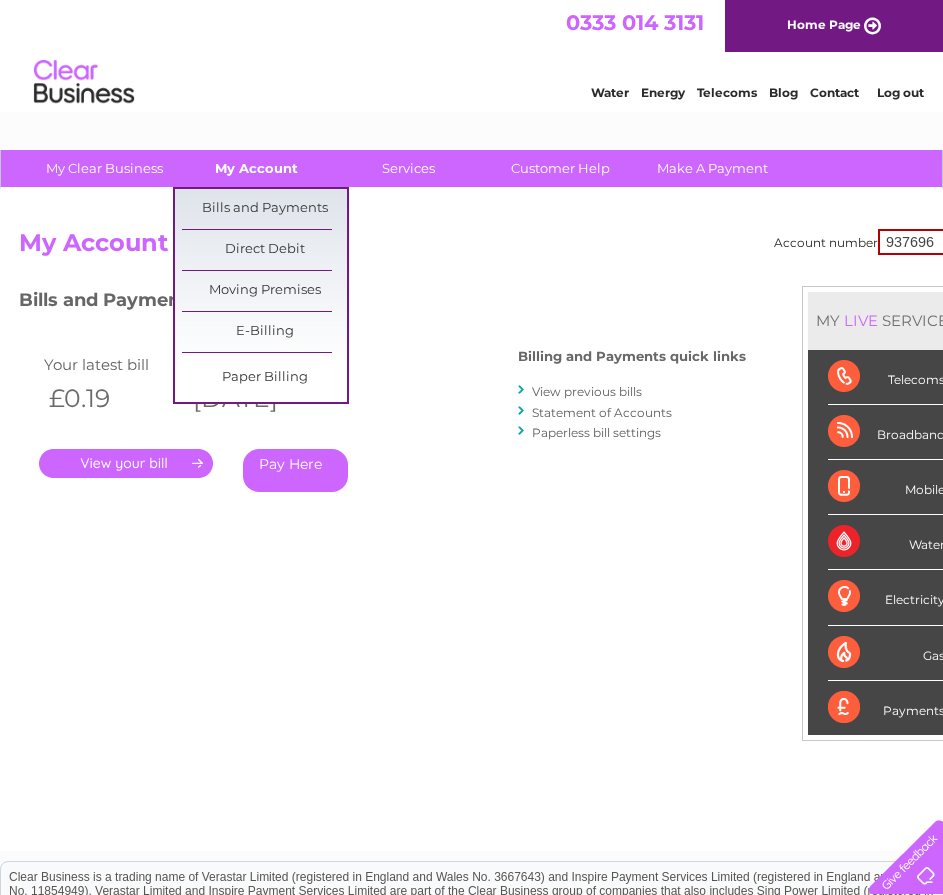 scroll, scrollTop: 0, scrollLeft: 0, axis: both 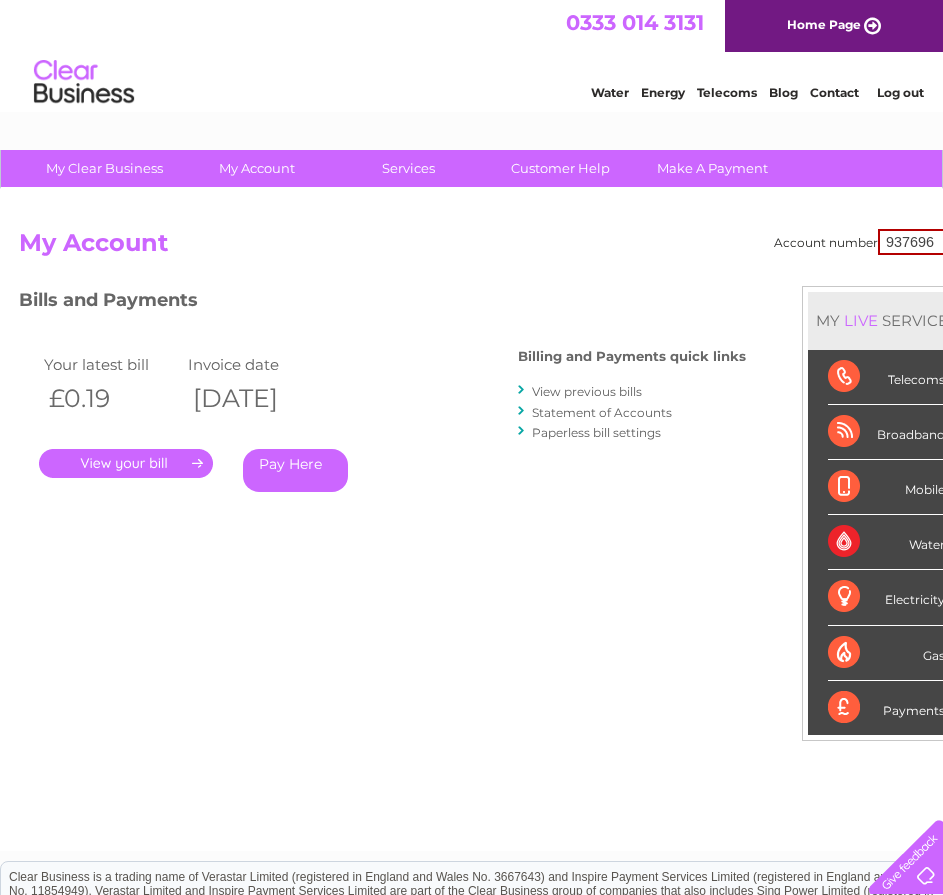 click on "Account number    937696
1156130
30291226
My Account
MY LIVE SERVICES
Telecoms
Broadband
Mobile
Water
Electricity
Gas
Payments
Bills and Payments
Billing and Payments quick links" at bounding box center [495, 520] 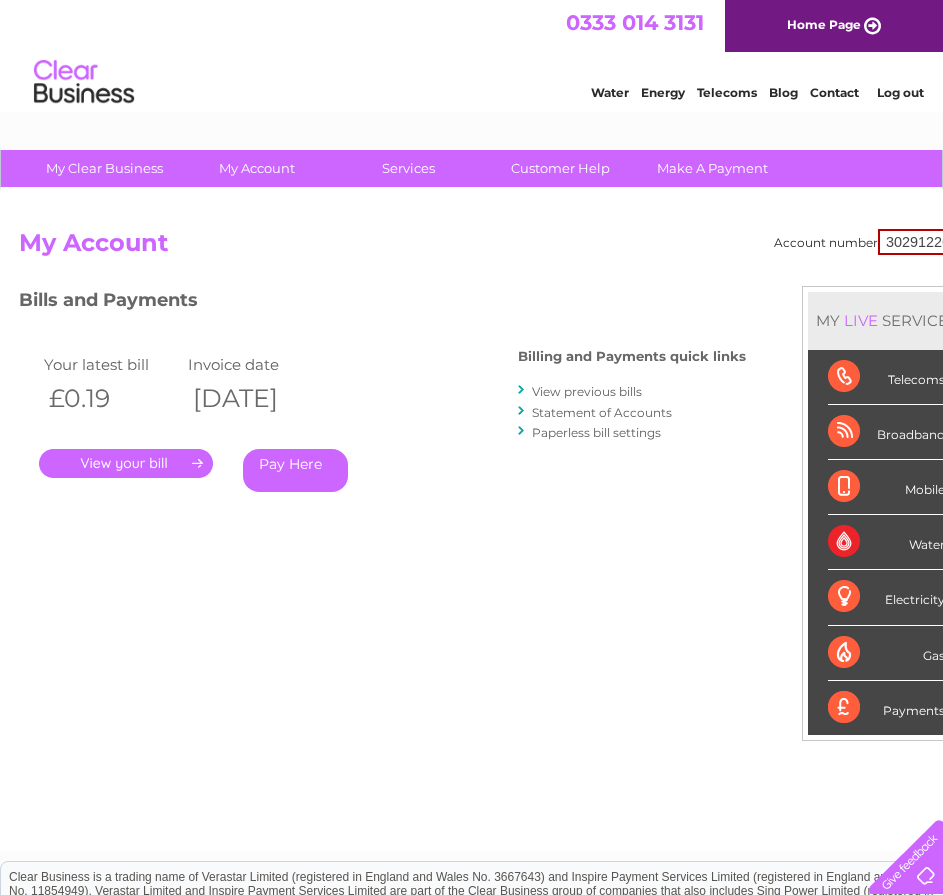 click on "937696
1156130
30291226" at bounding box center [924, 242] 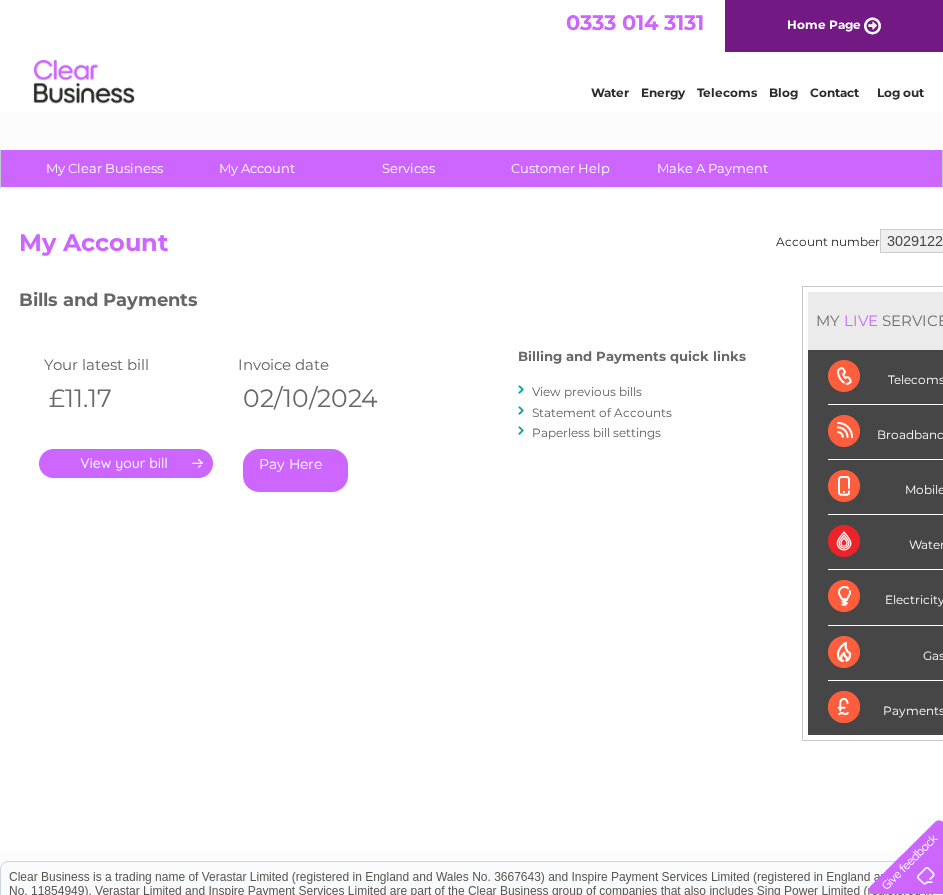 scroll, scrollTop: 0, scrollLeft: 0, axis: both 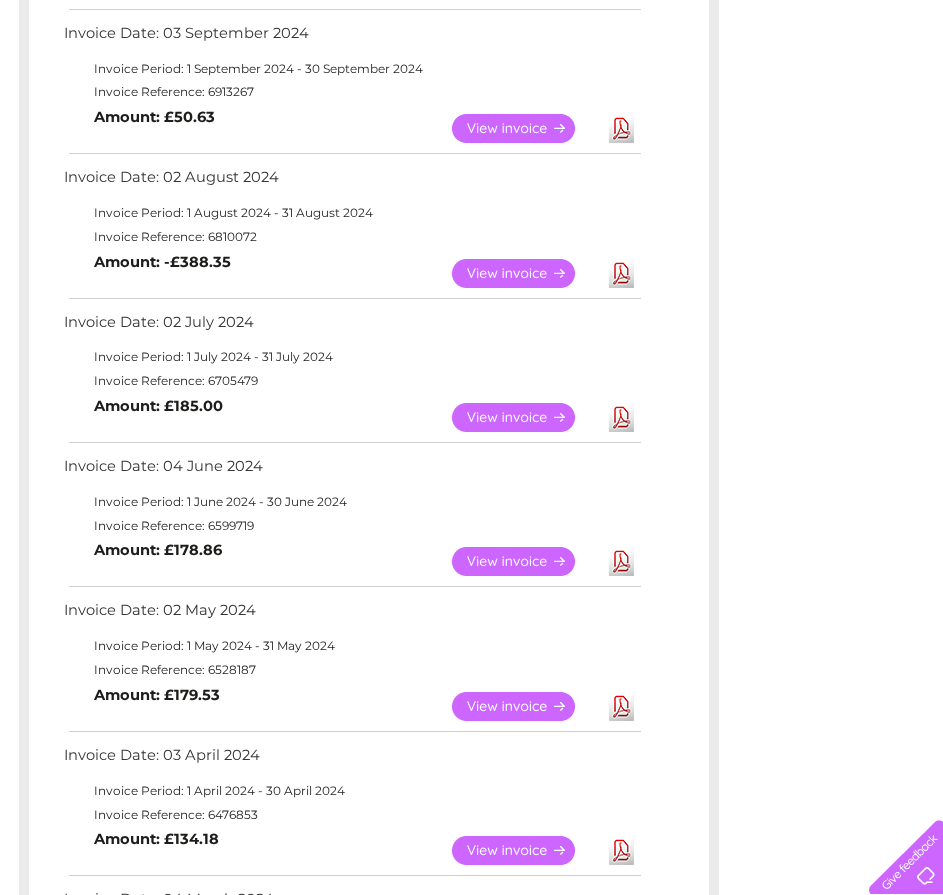 click on "Account number    937696
1156130
30291226
Previous Invoices
Download or view any of your previous invoices below.
Filter by date
All
February
March
April
May
June
July
August
September
October
2024
Most Recent
Invoice Date: 02 October 2024
Invoice Period: 1 October 2024 -  31 October 2024
Invoice Reference: 7014841
View" at bounding box center (495, 478) 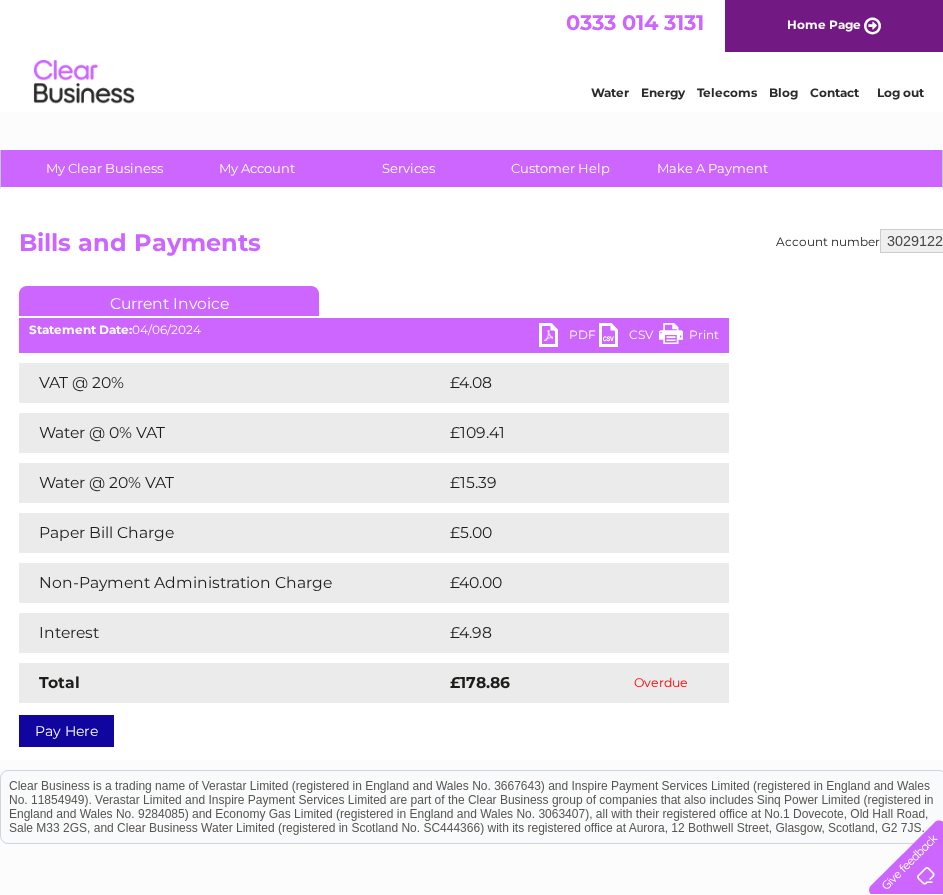scroll, scrollTop: 0, scrollLeft: 0, axis: both 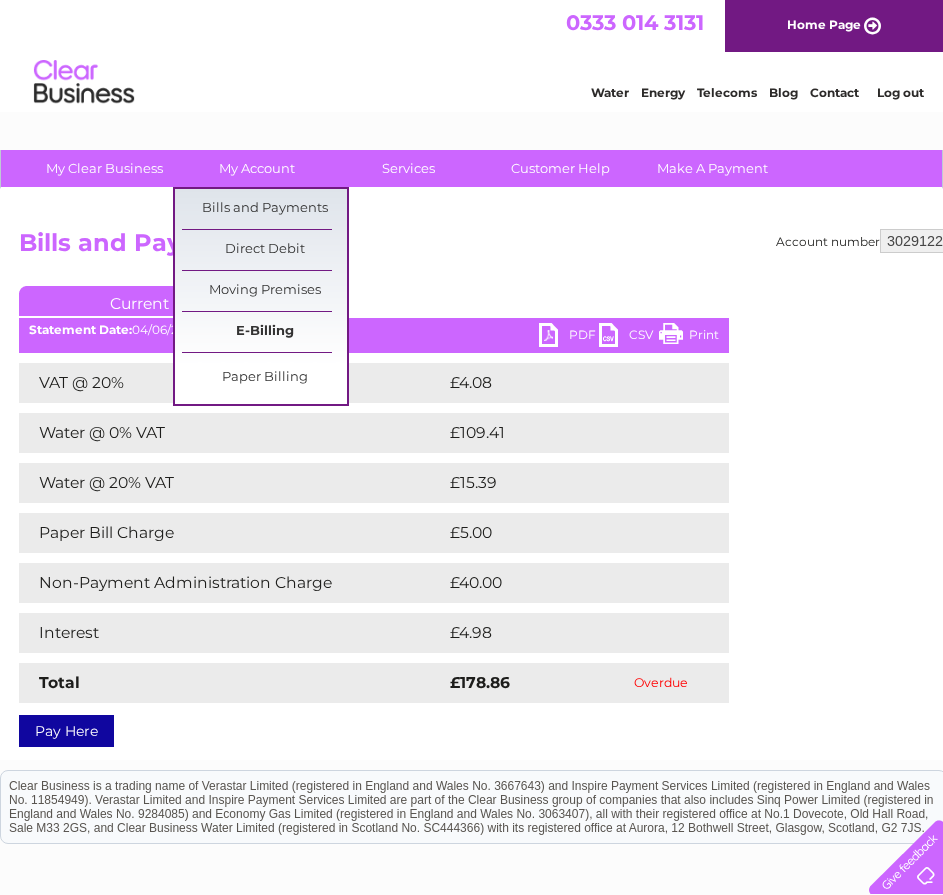 click on "E-Billing" at bounding box center [264, 332] 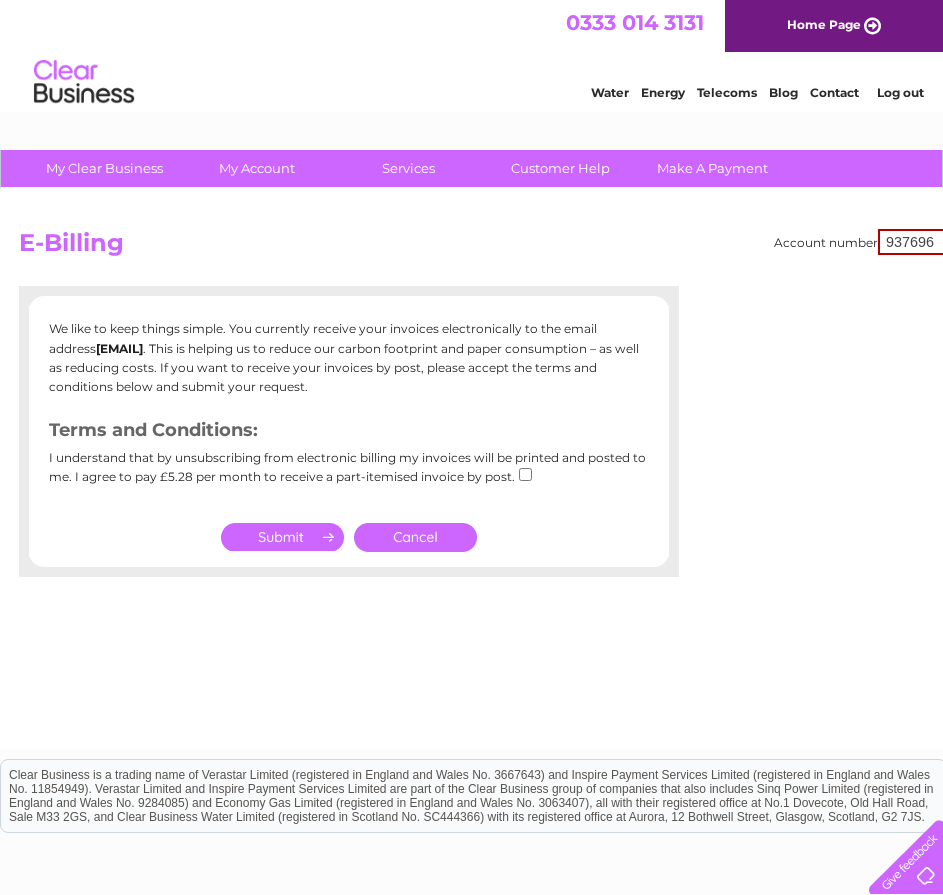 scroll, scrollTop: 0, scrollLeft: 0, axis: both 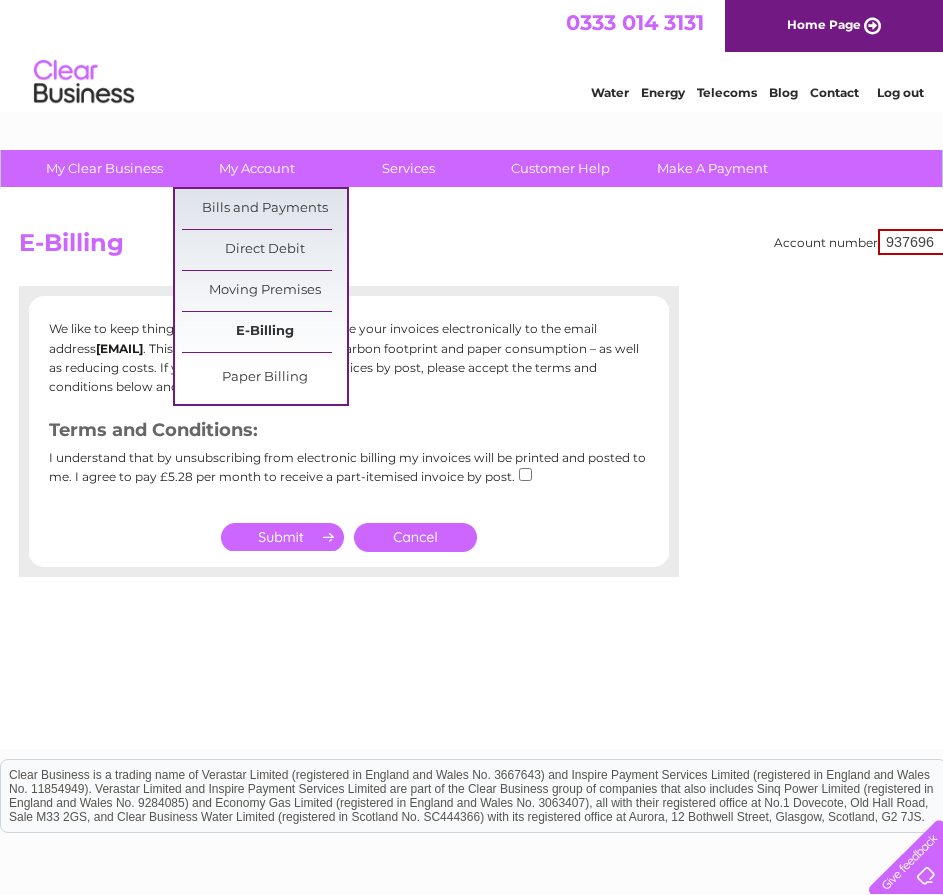 click on "E-Billing" at bounding box center (264, 332) 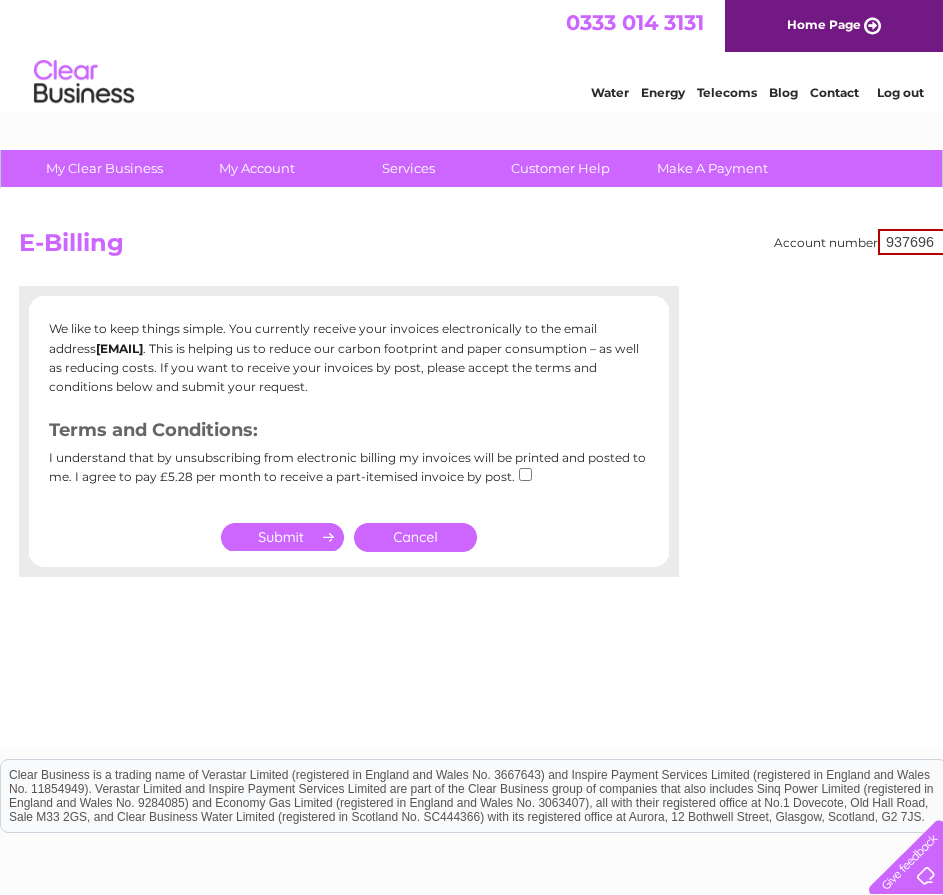 scroll, scrollTop: 0, scrollLeft: 0, axis: both 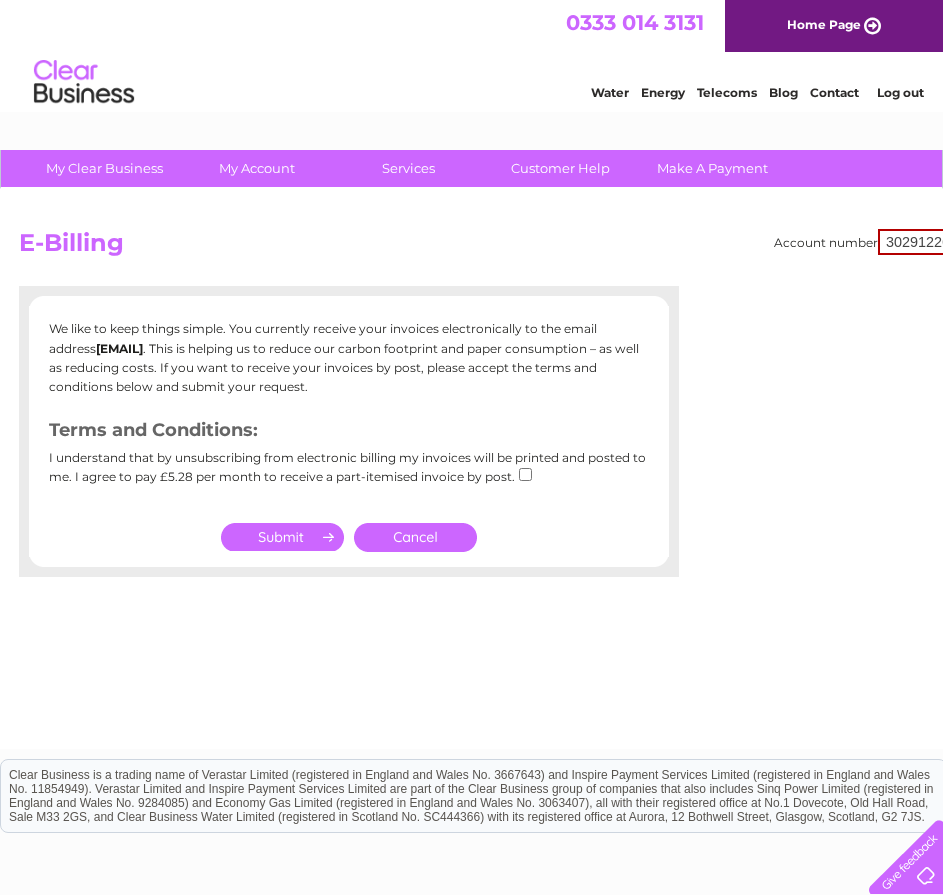 click on "937696
1156130
30291226" at bounding box center [924, 242] 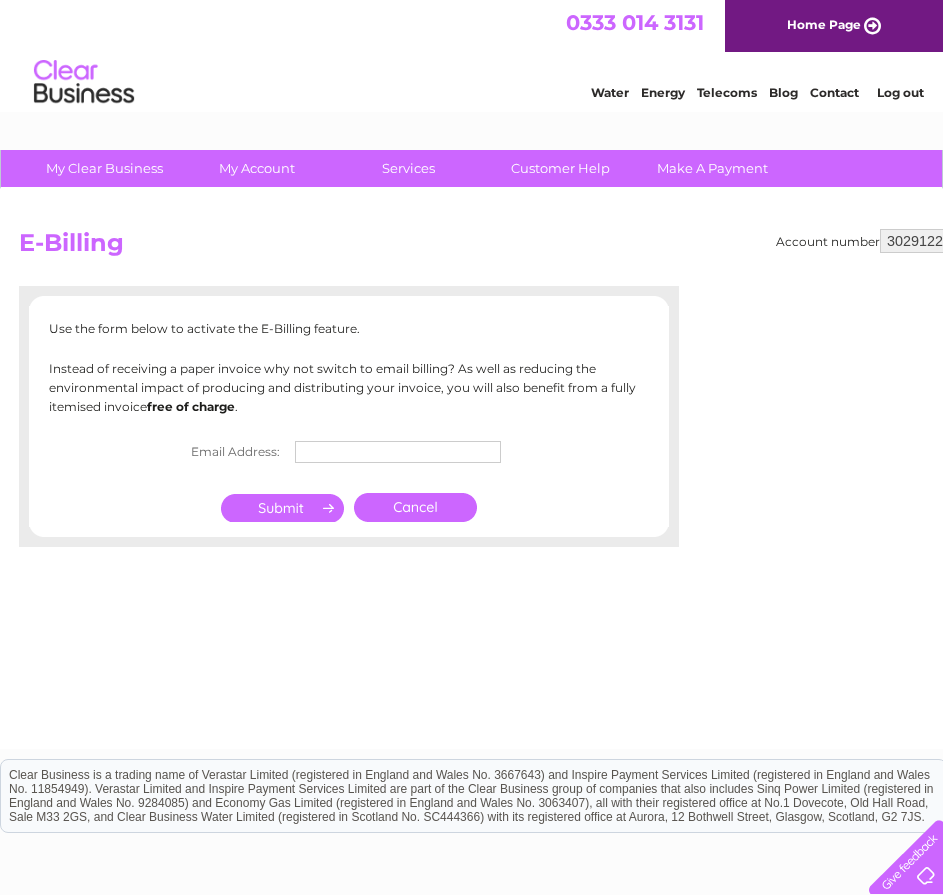 scroll, scrollTop: 0, scrollLeft: 0, axis: both 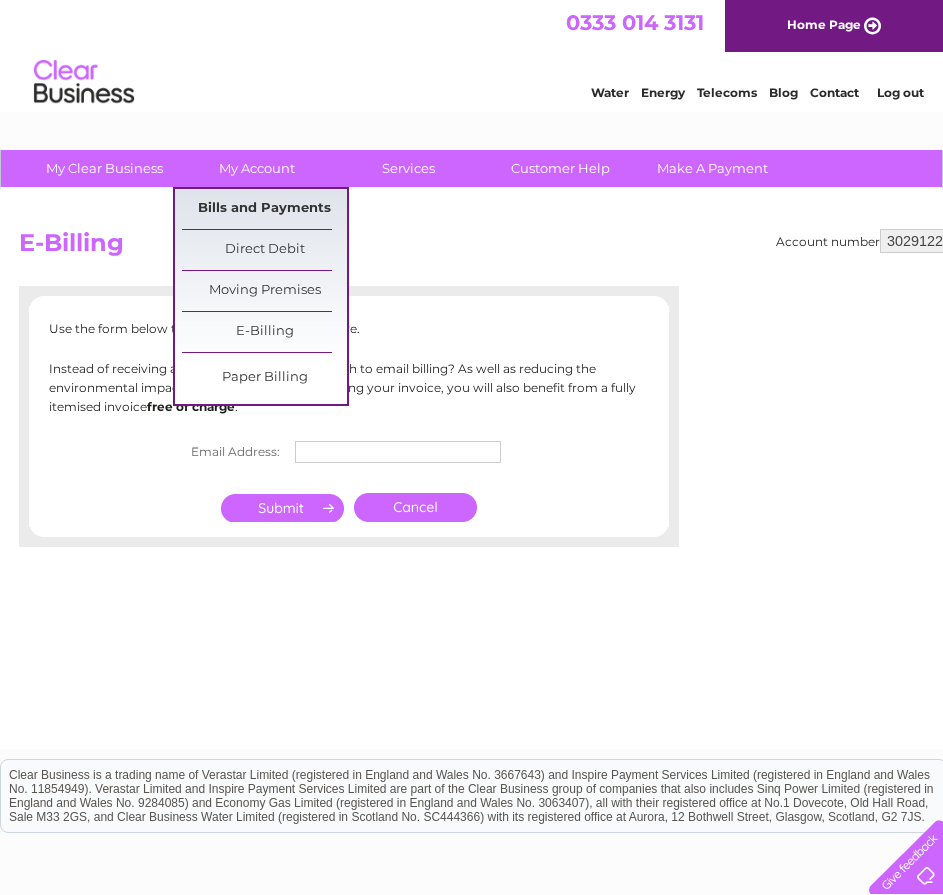 click on "Bills and Payments" at bounding box center (264, 209) 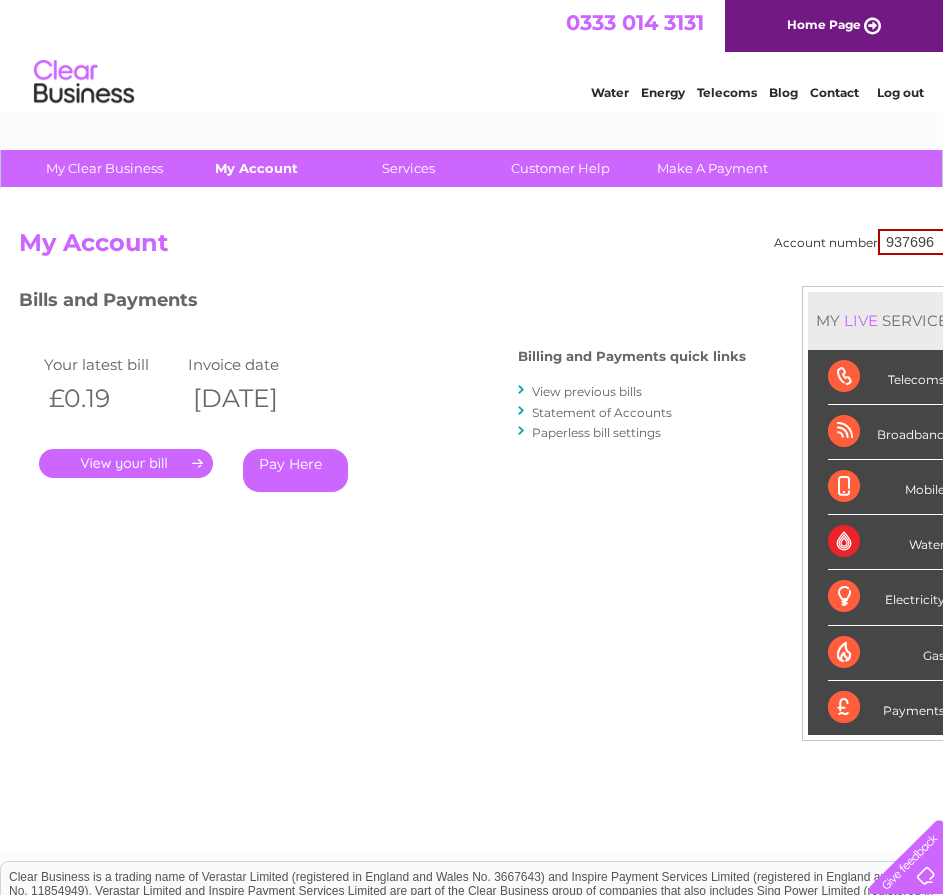 scroll, scrollTop: 0, scrollLeft: 0, axis: both 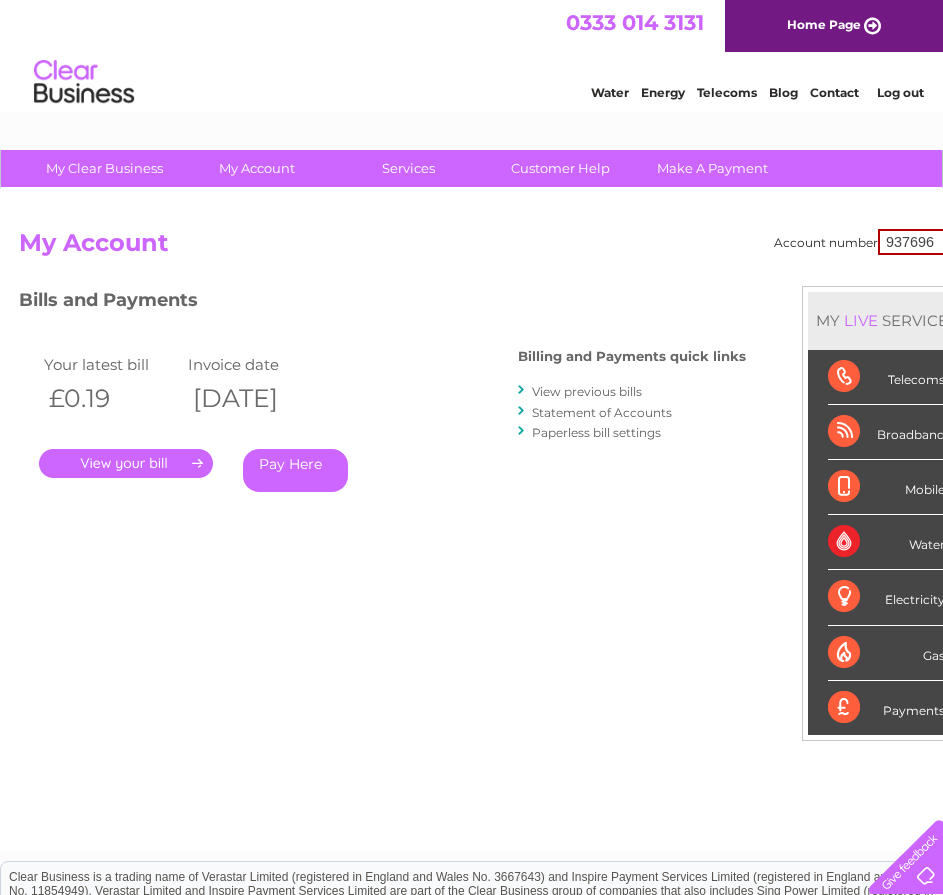 click on "937696
1156130
30291226" at bounding box center (924, 242) 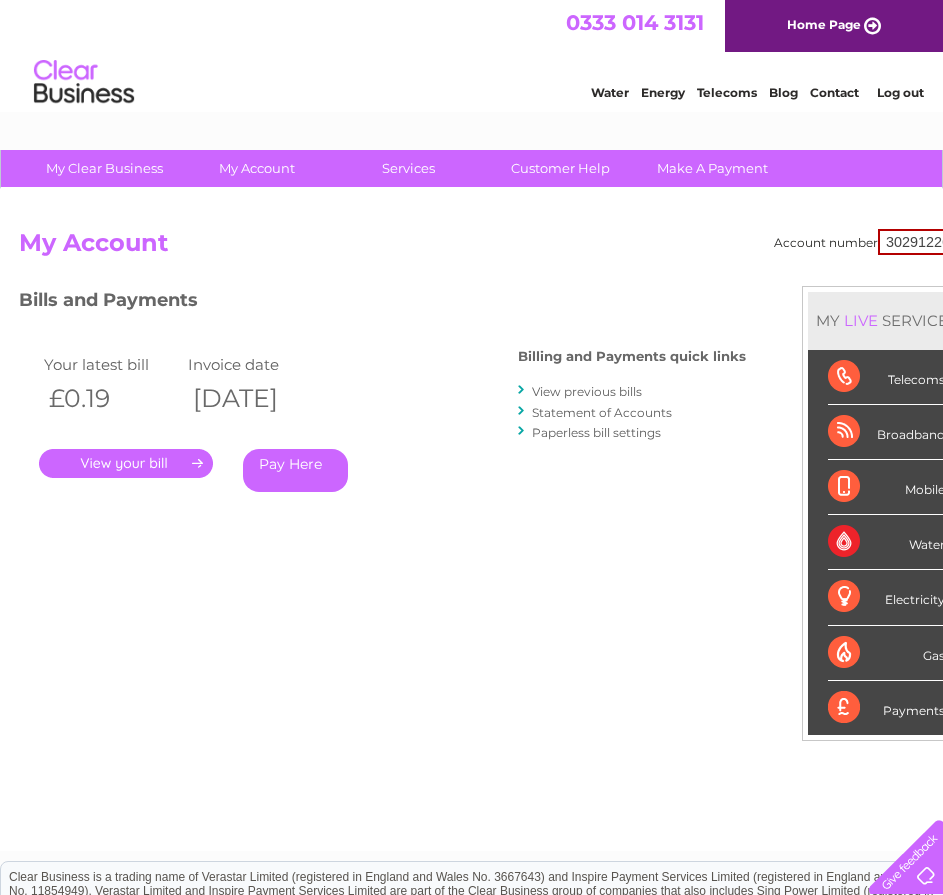 click on "937696
1156130
30291226" at bounding box center [924, 242] 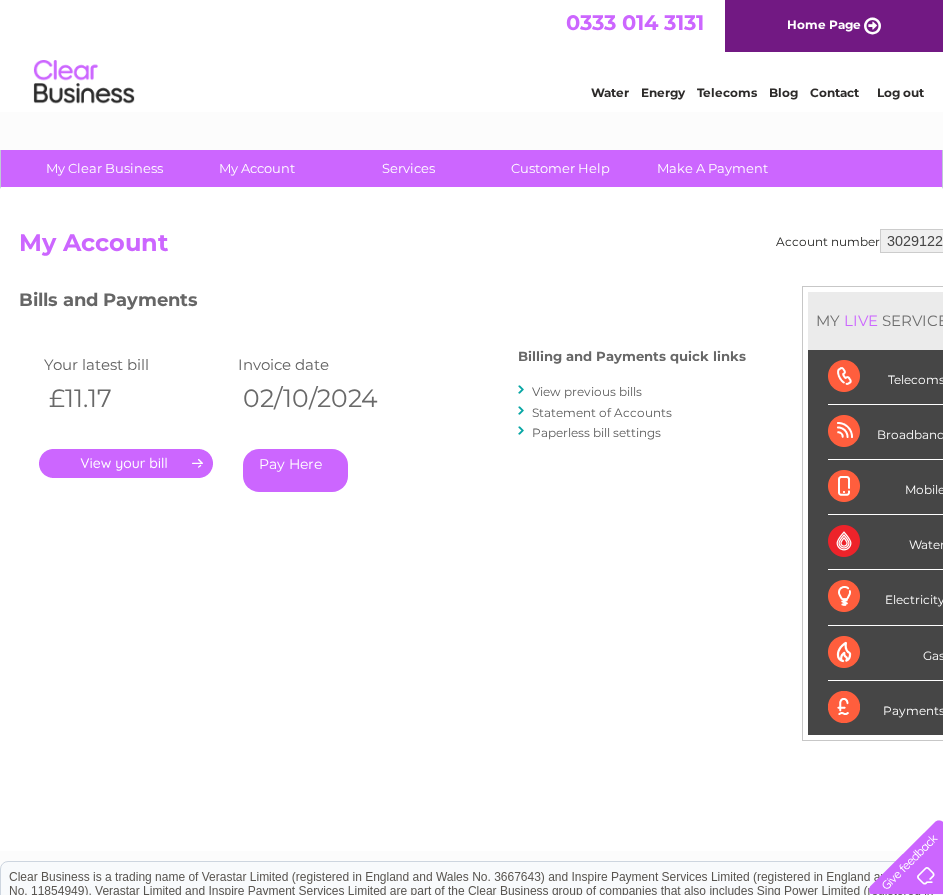 scroll, scrollTop: 0, scrollLeft: 0, axis: both 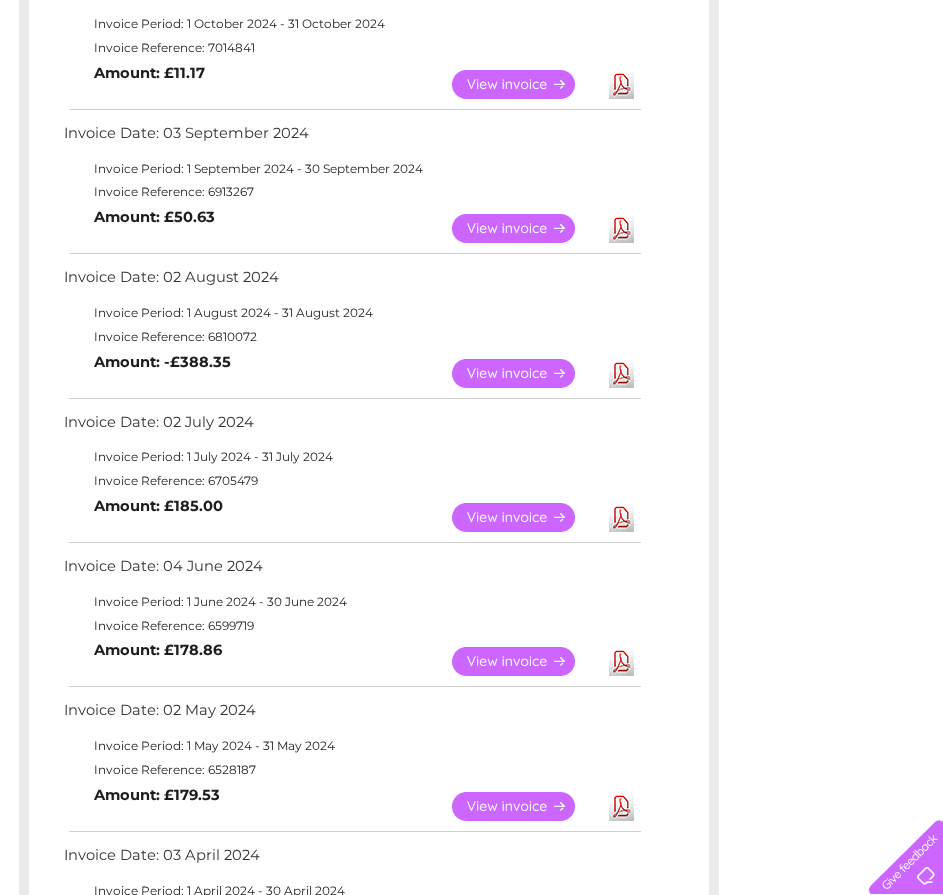 click on "View" at bounding box center (525, 806) 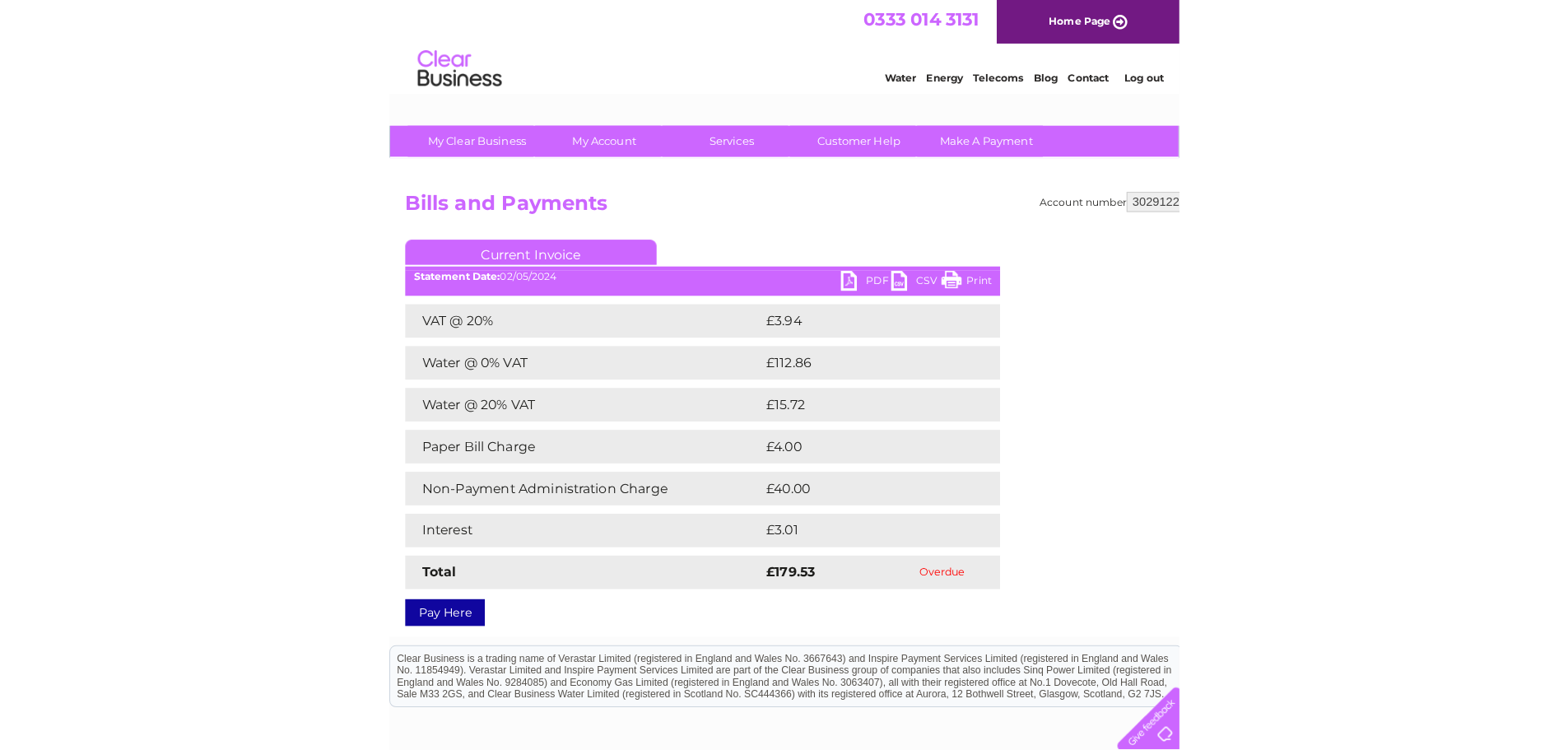 scroll, scrollTop: 0, scrollLeft: 0, axis: both 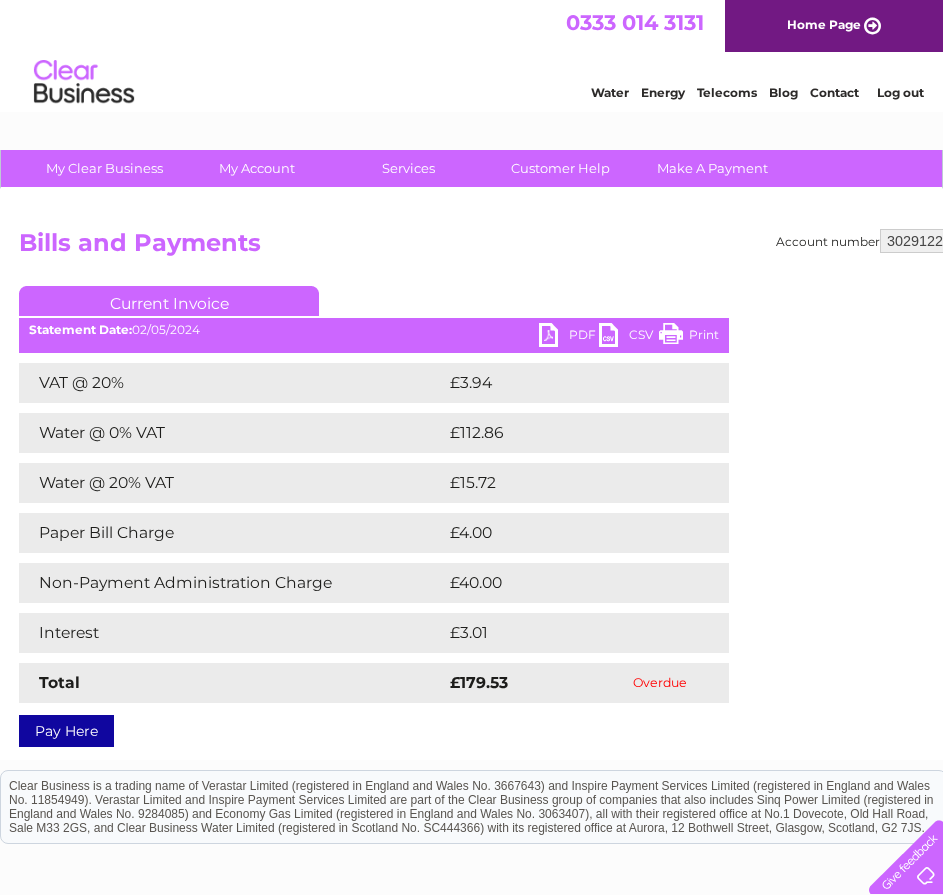 click on "PDF" at bounding box center (569, 337) 